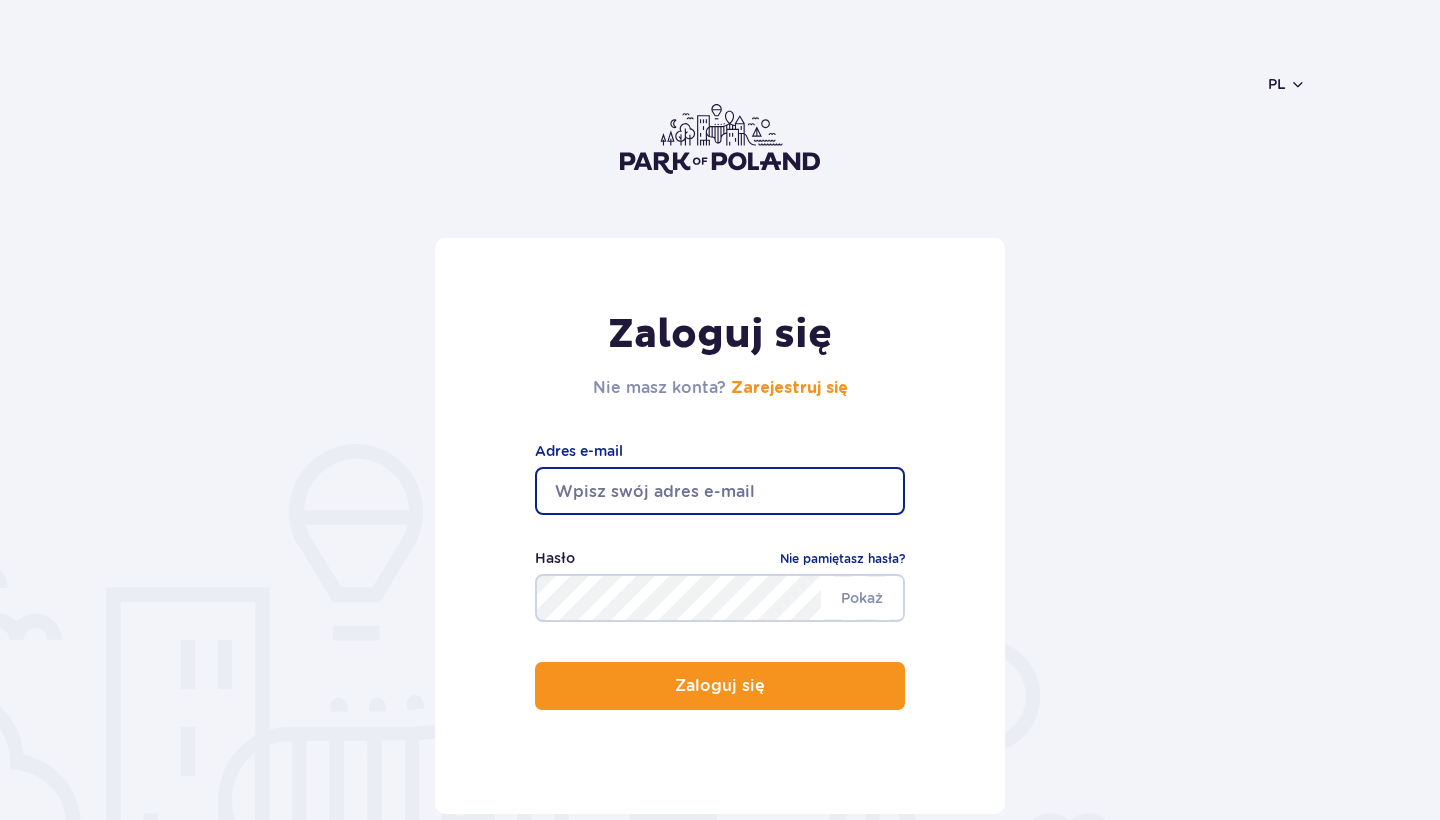 scroll, scrollTop: 0, scrollLeft: 0, axis: both 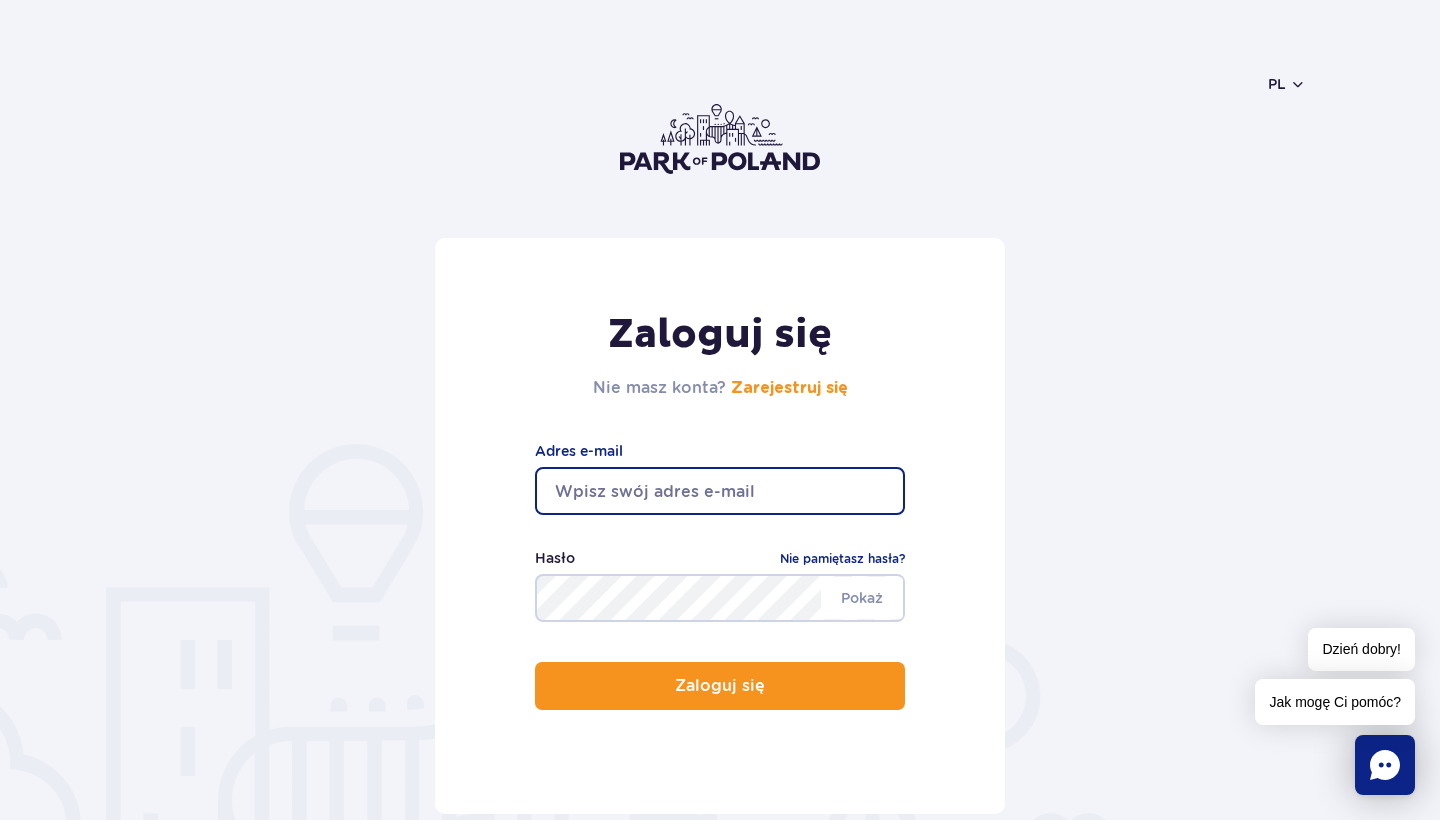 type on "[EMAIL]" 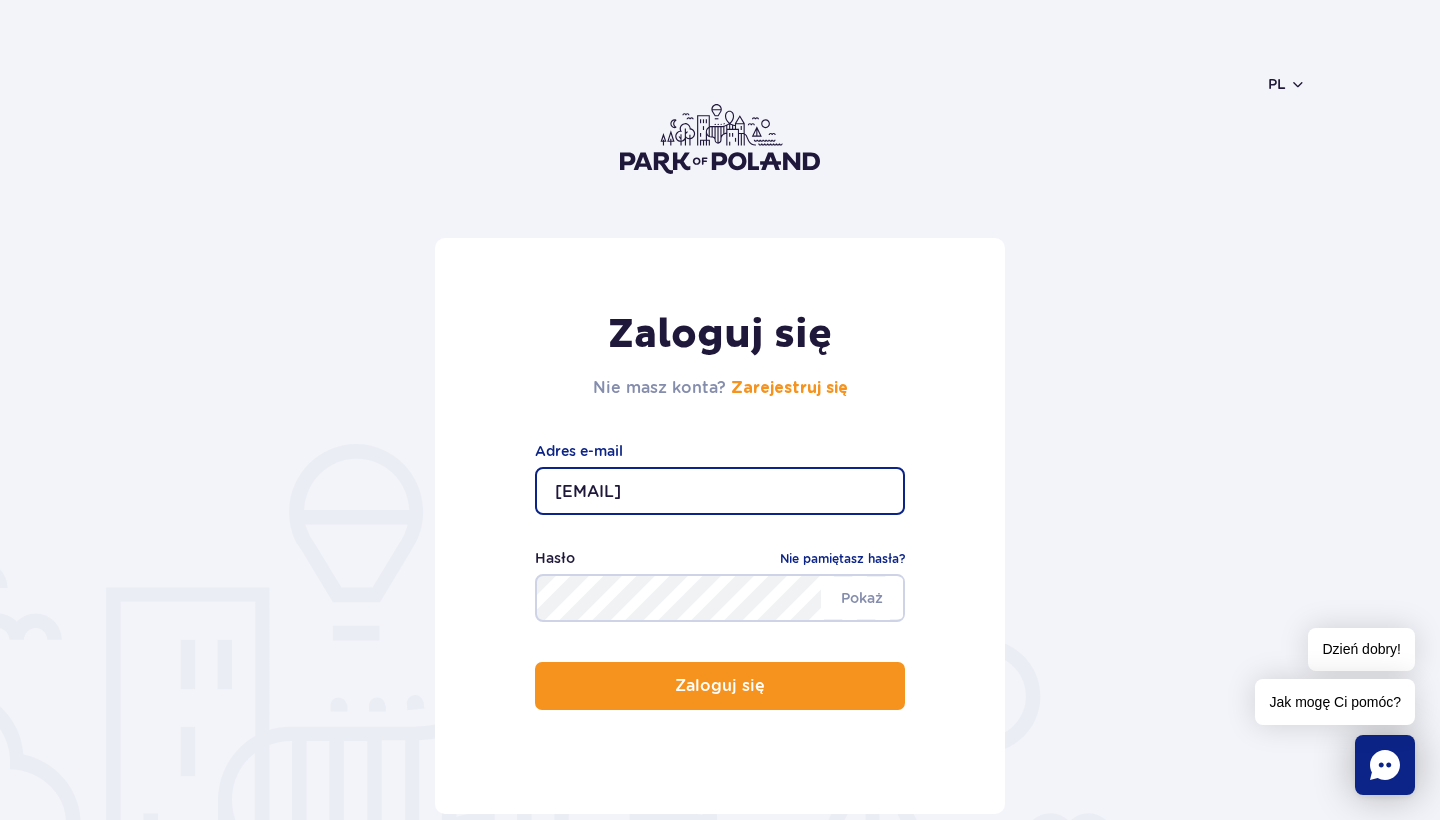 click on "Zaloguj się" at bounding box center [720, 686] 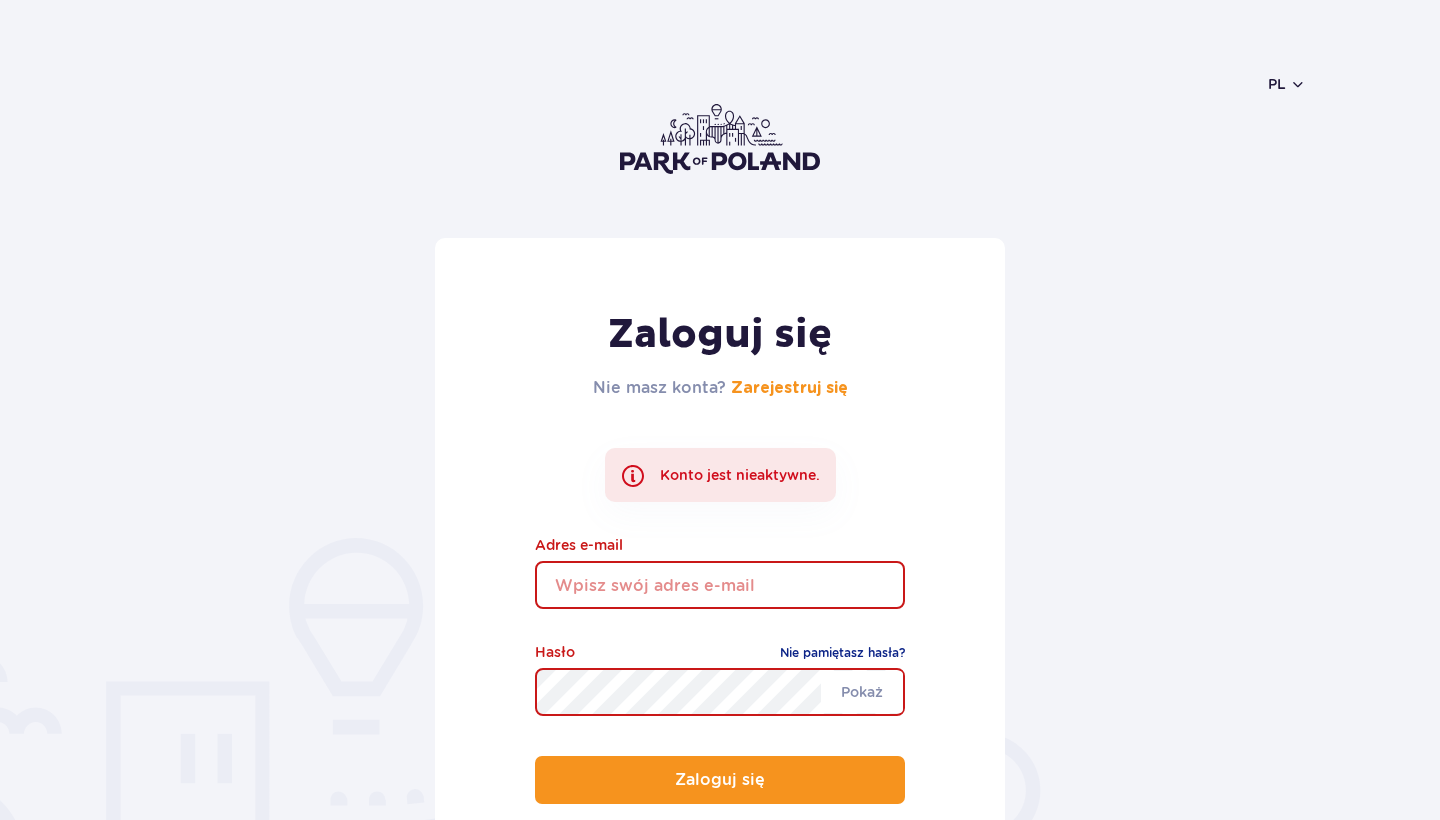 scroll, scrollTop: 0, scrollLeft: 0, axis: both 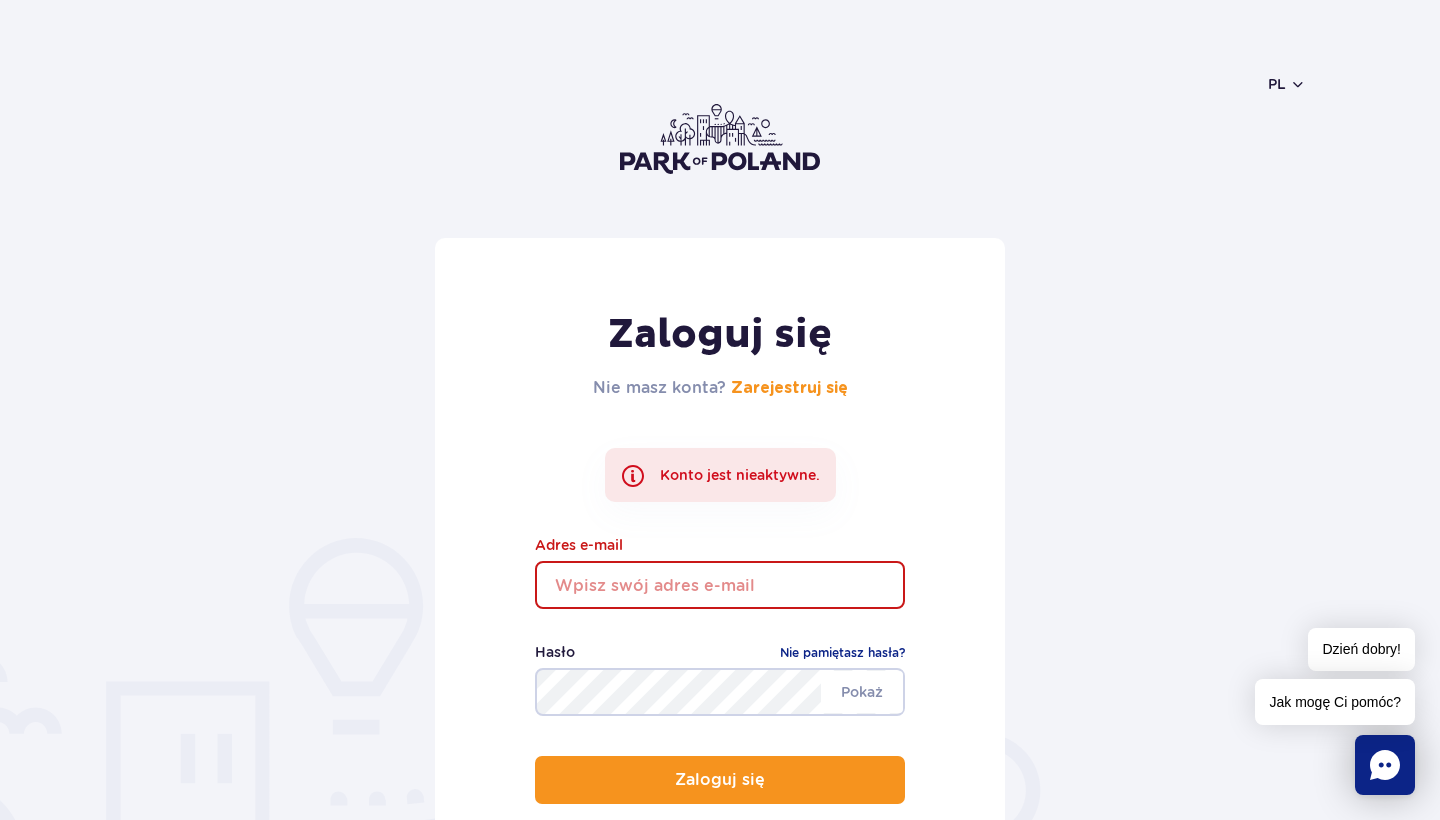 type on "[EMAIL]" 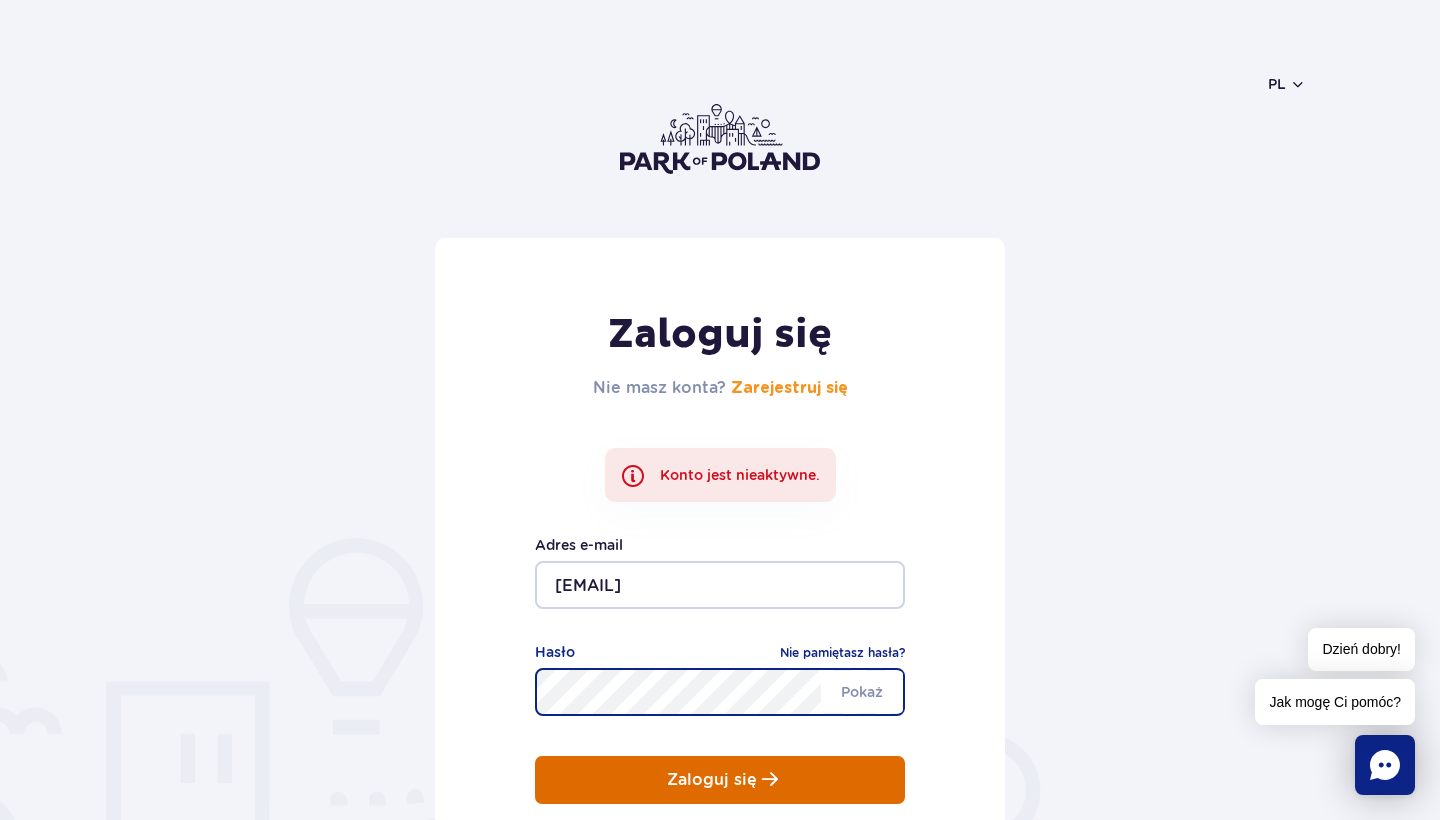 click at bounding box center (770, 779) 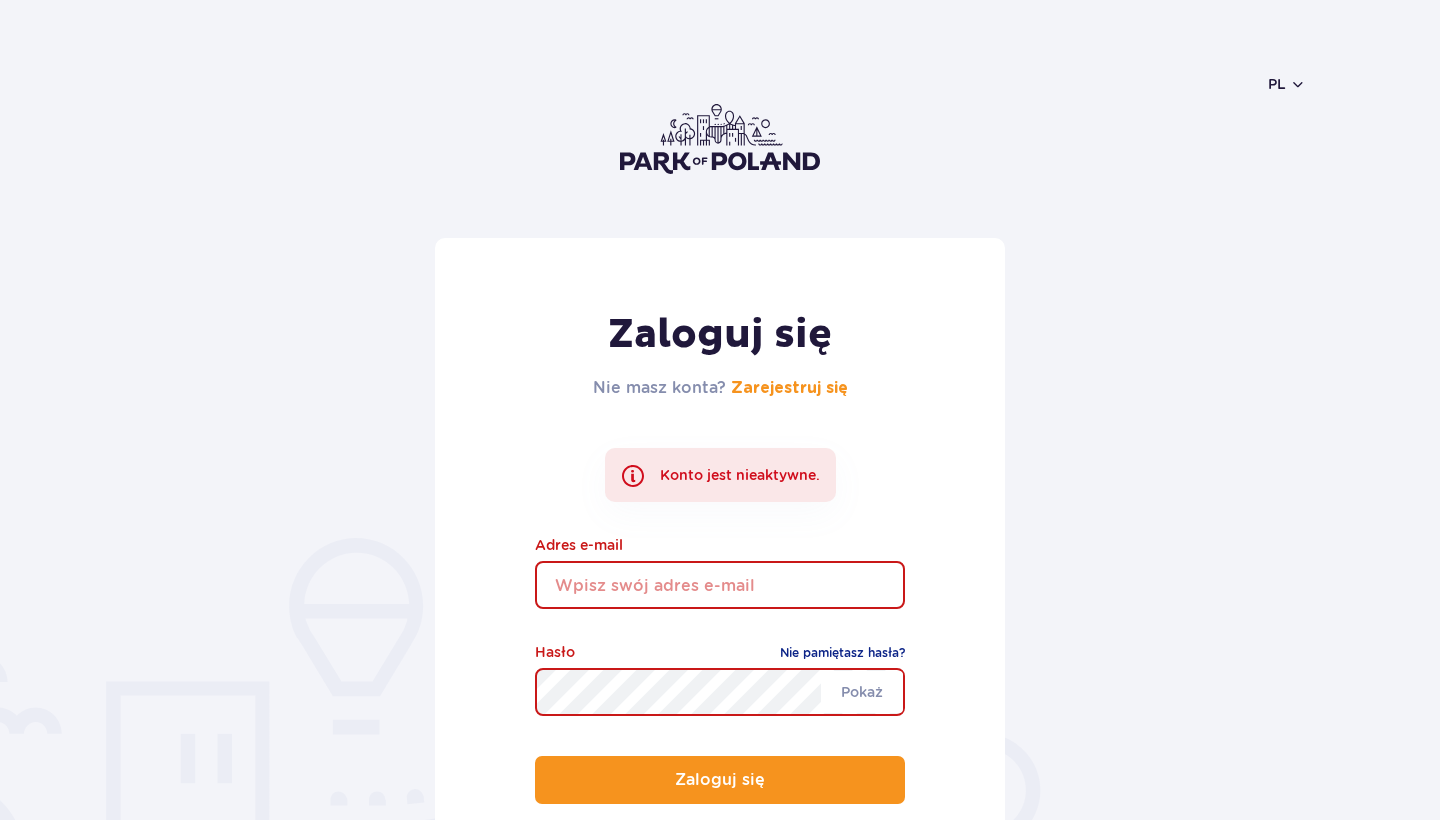 scroll, scrollTop: 0, scrollLeft: 0, axis: both 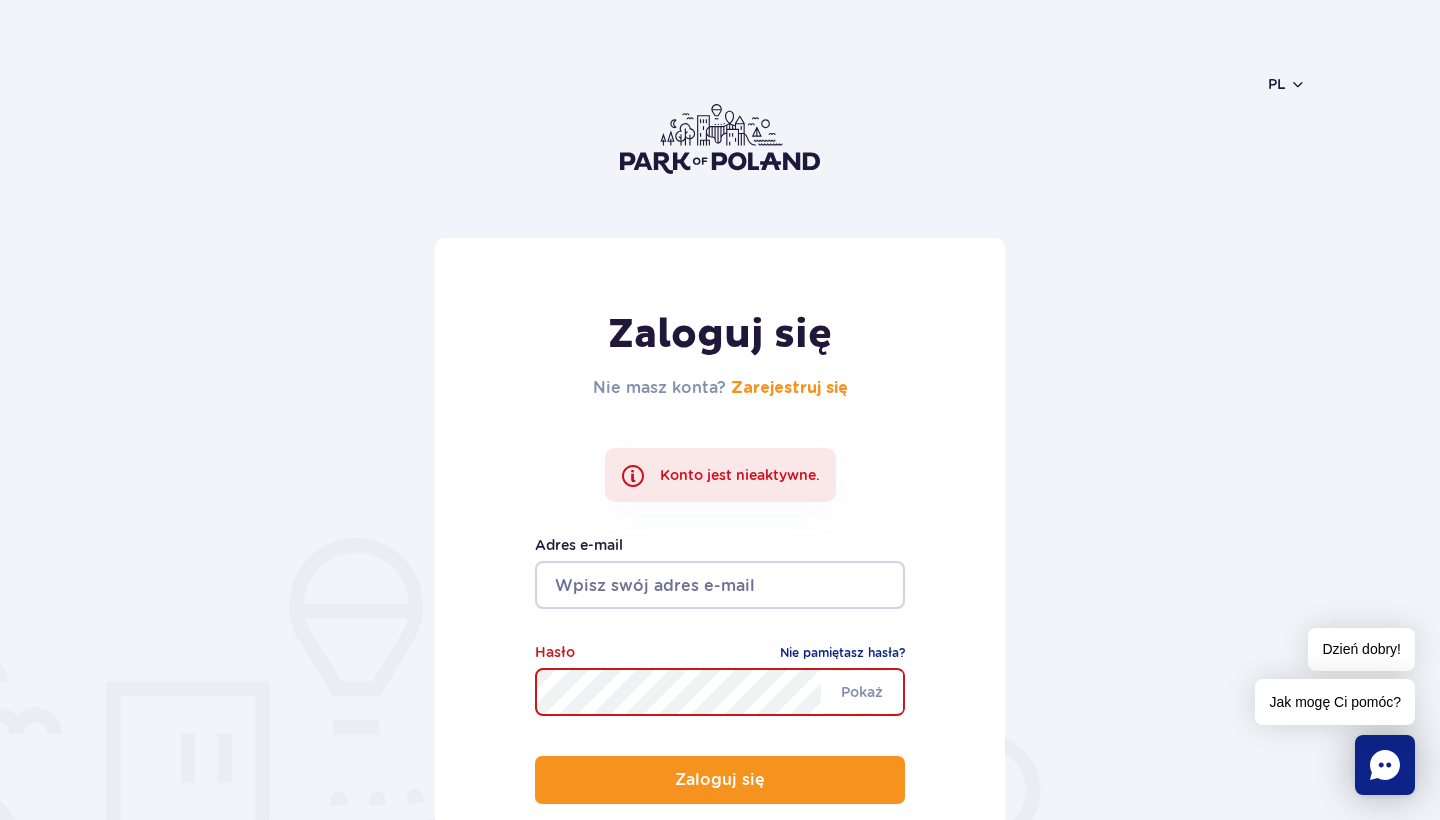 click at bounding box center [720, 139] 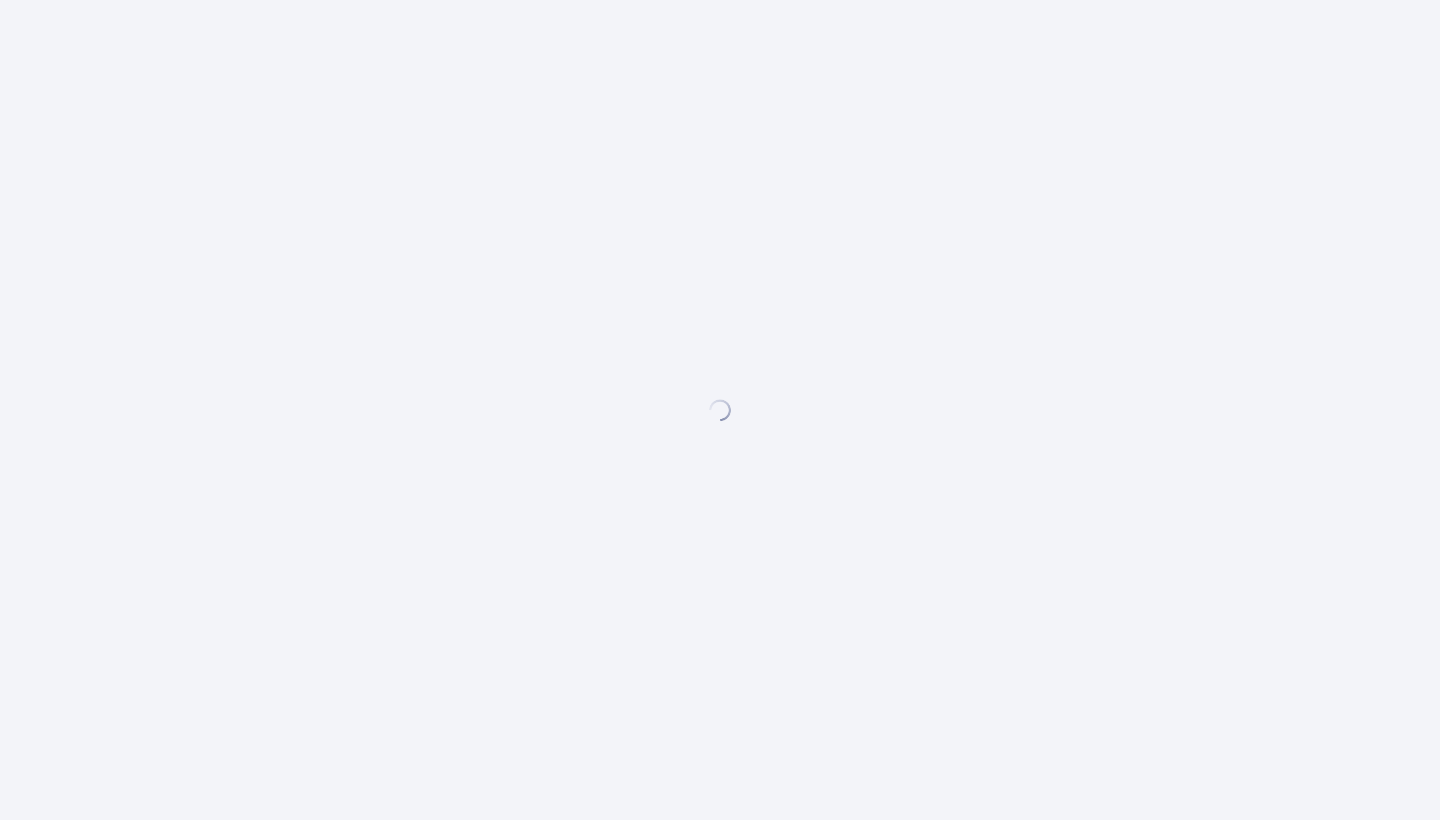 scroll, scrollTop: 0, scrollLeft: 0, axis: both 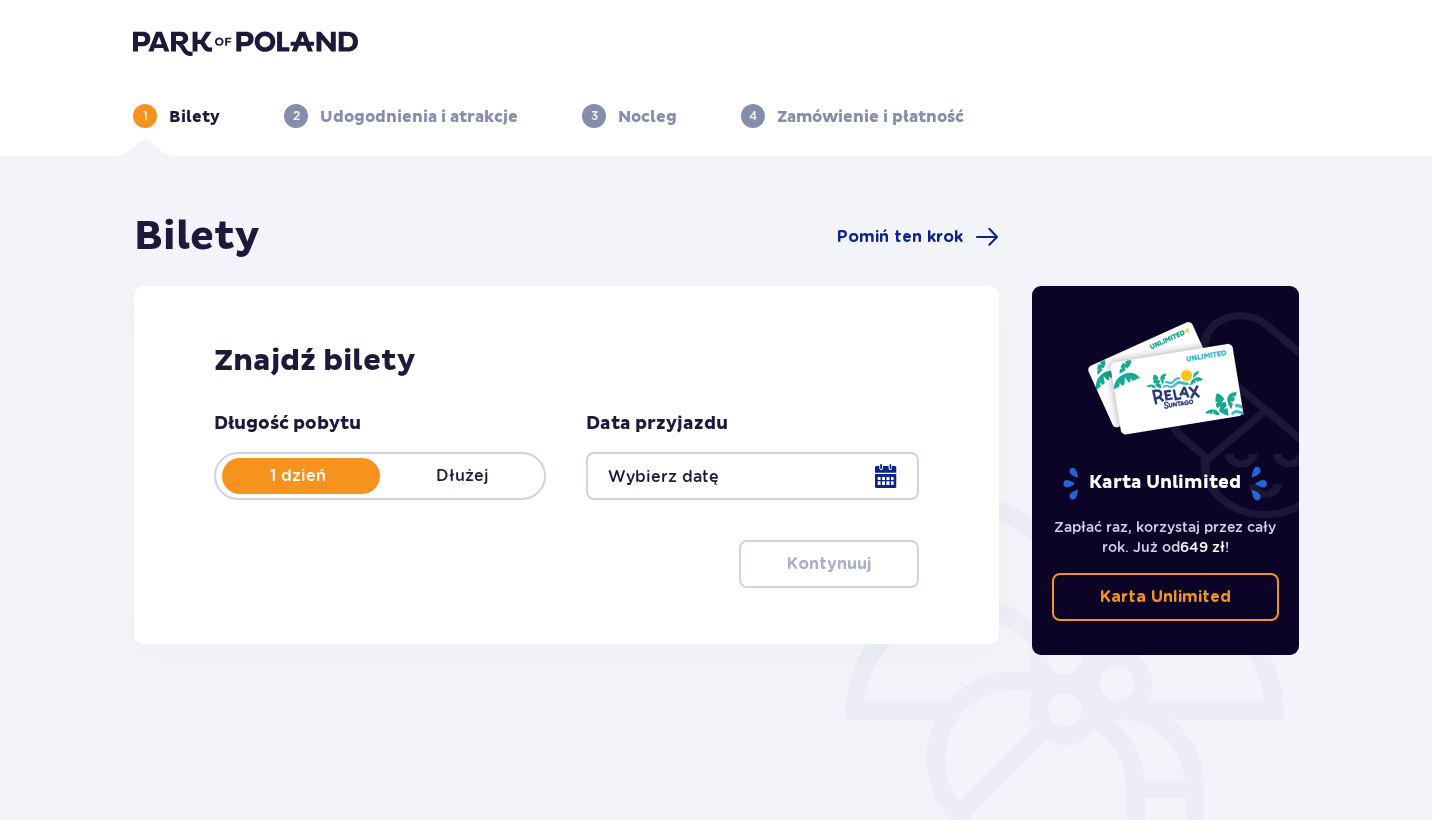 click at bounding box center (752, 476) 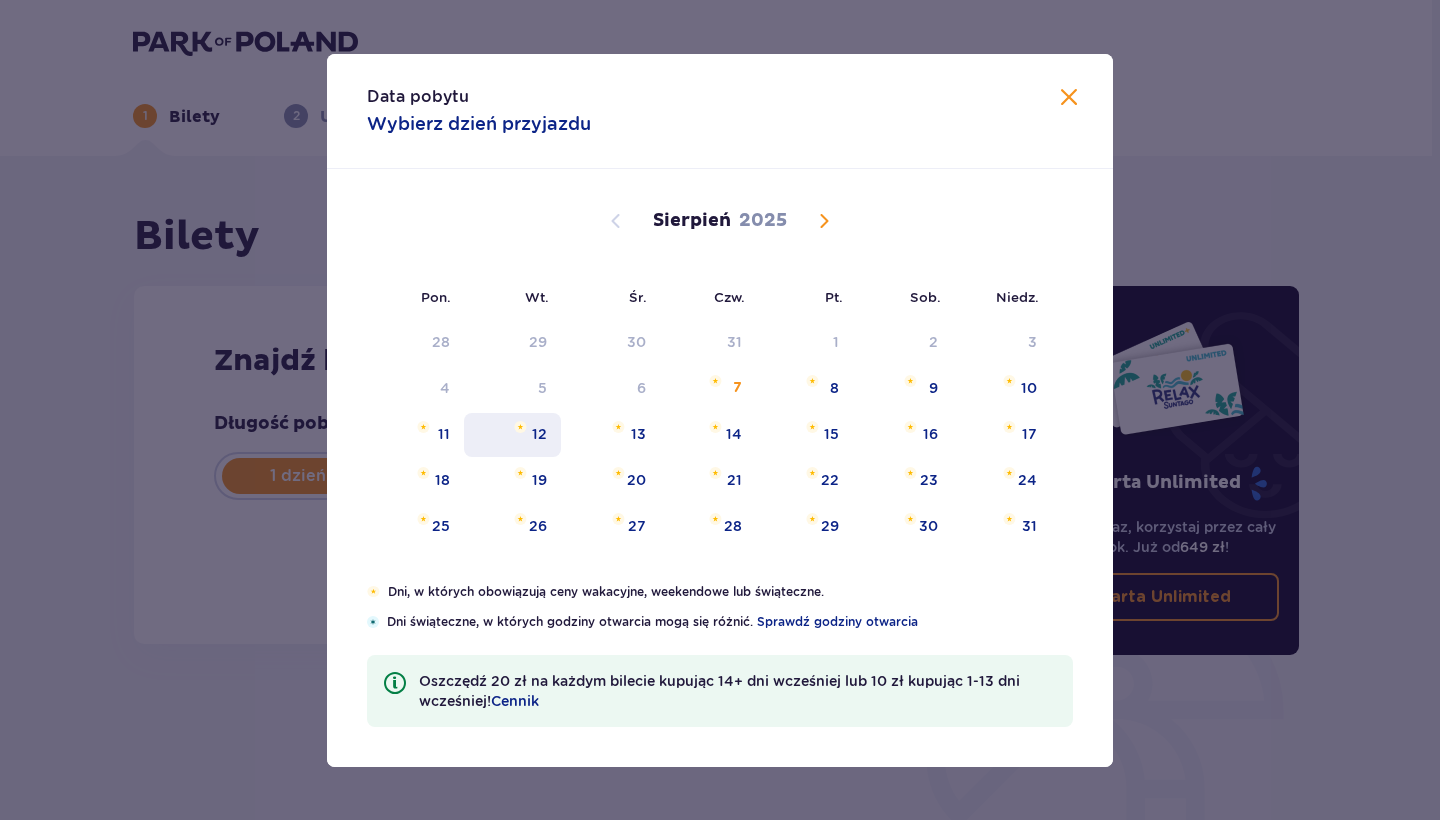 click on "12" at bounding box center [539, 434] 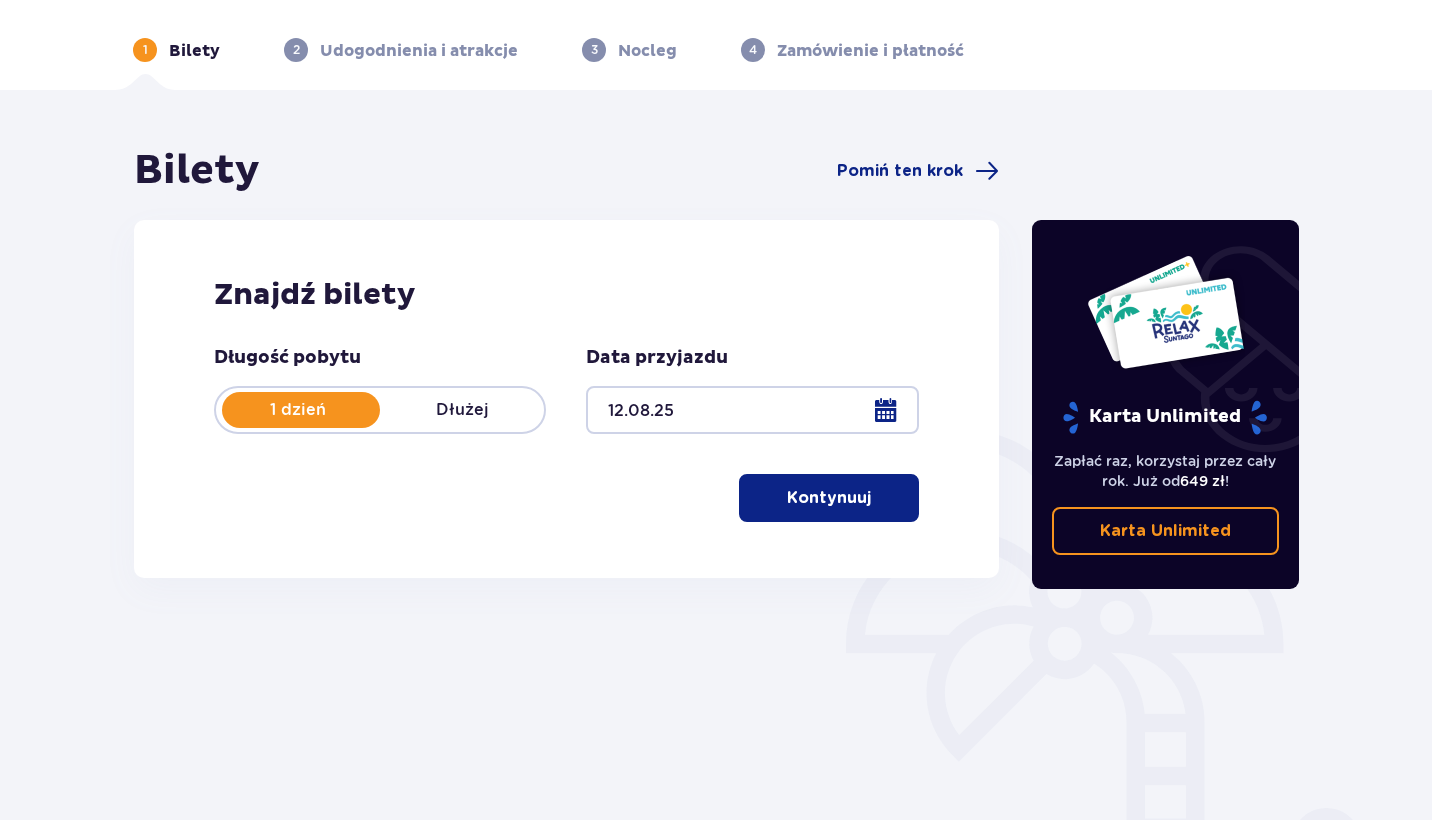 click on "Kontynuuj" at bounding box center [829, 498] 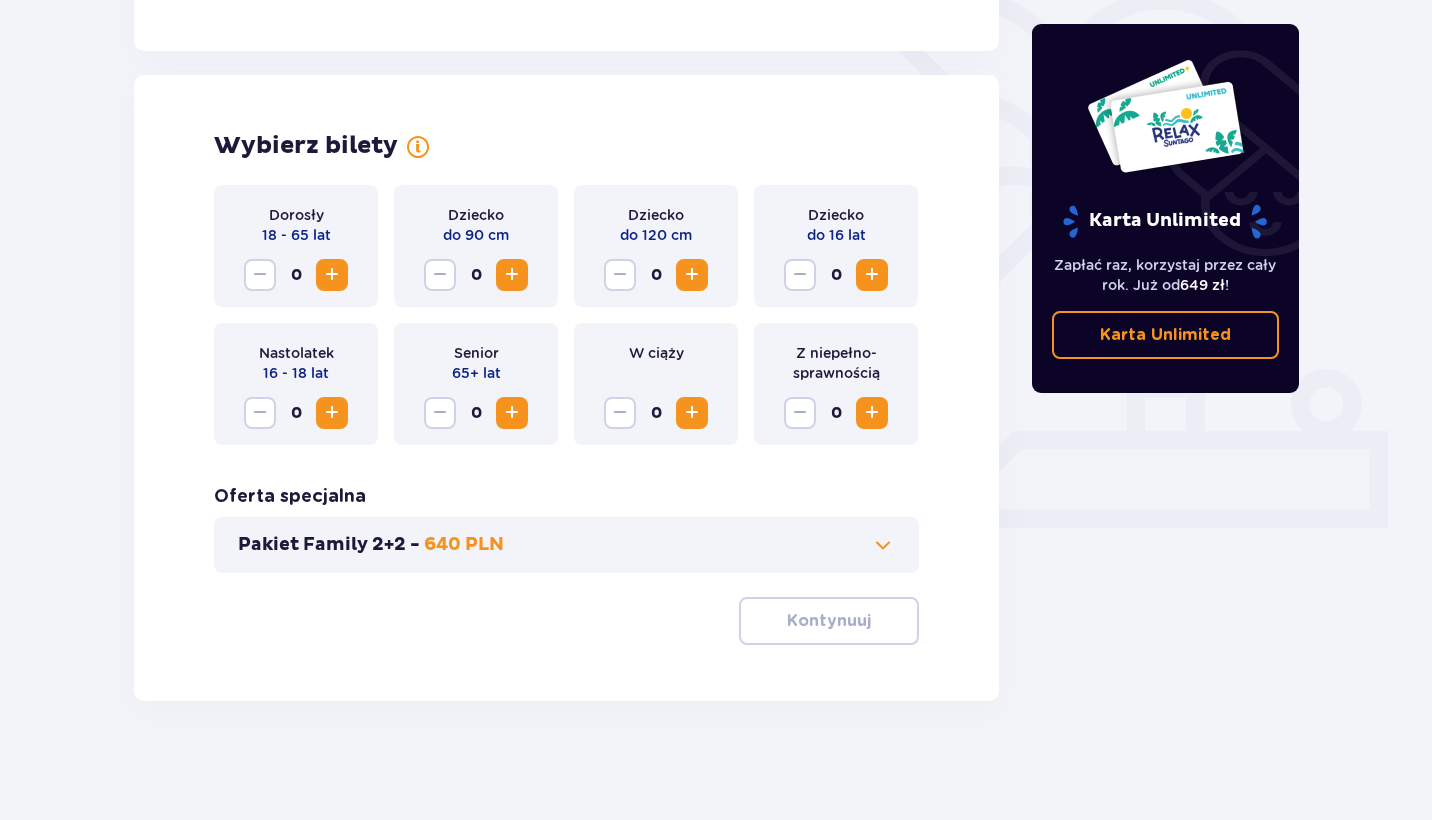 scroll, scrollTop: 506, scrollLeft: 0, axis: vertical 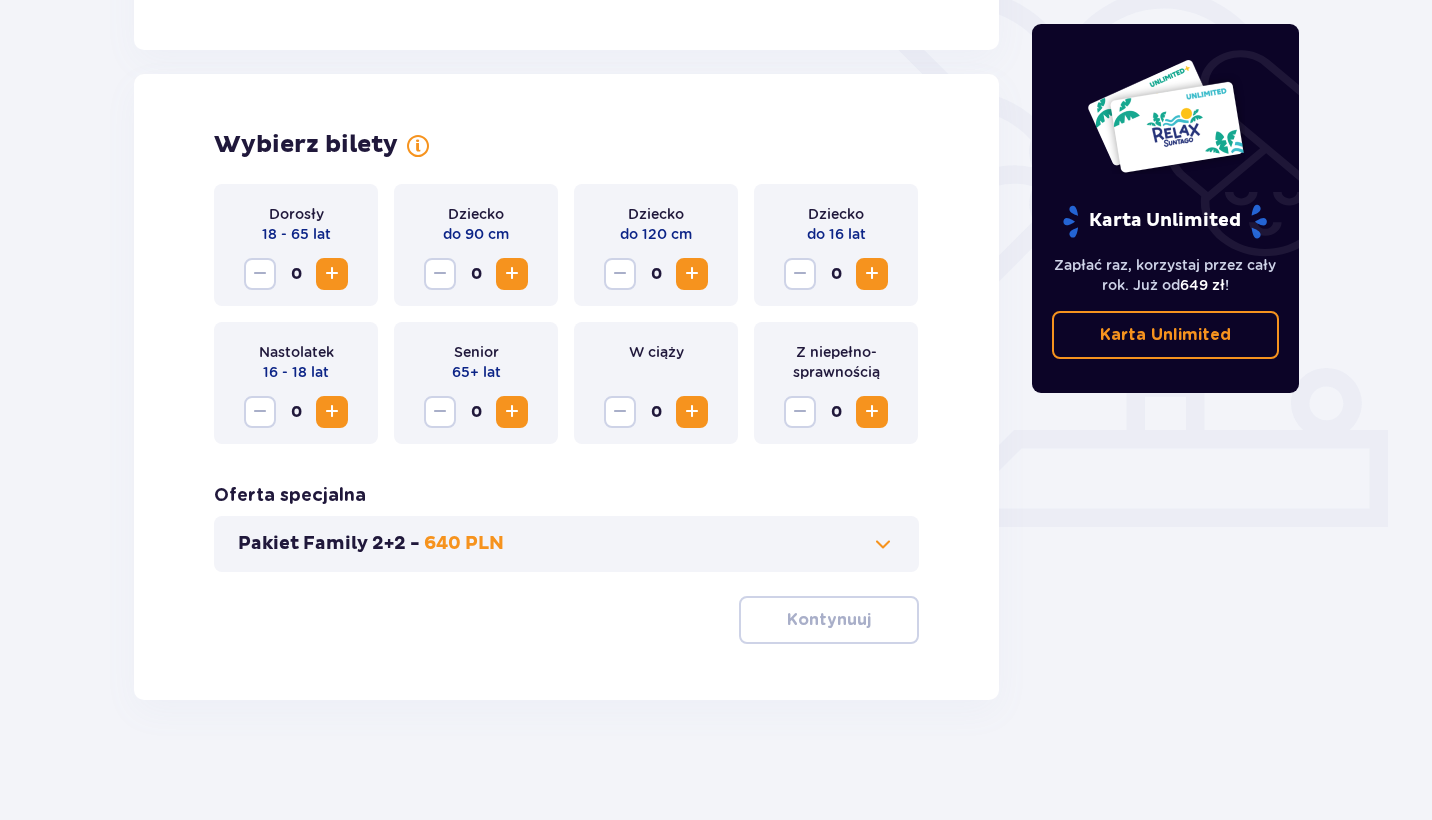 click at bounding box center [332, 274] 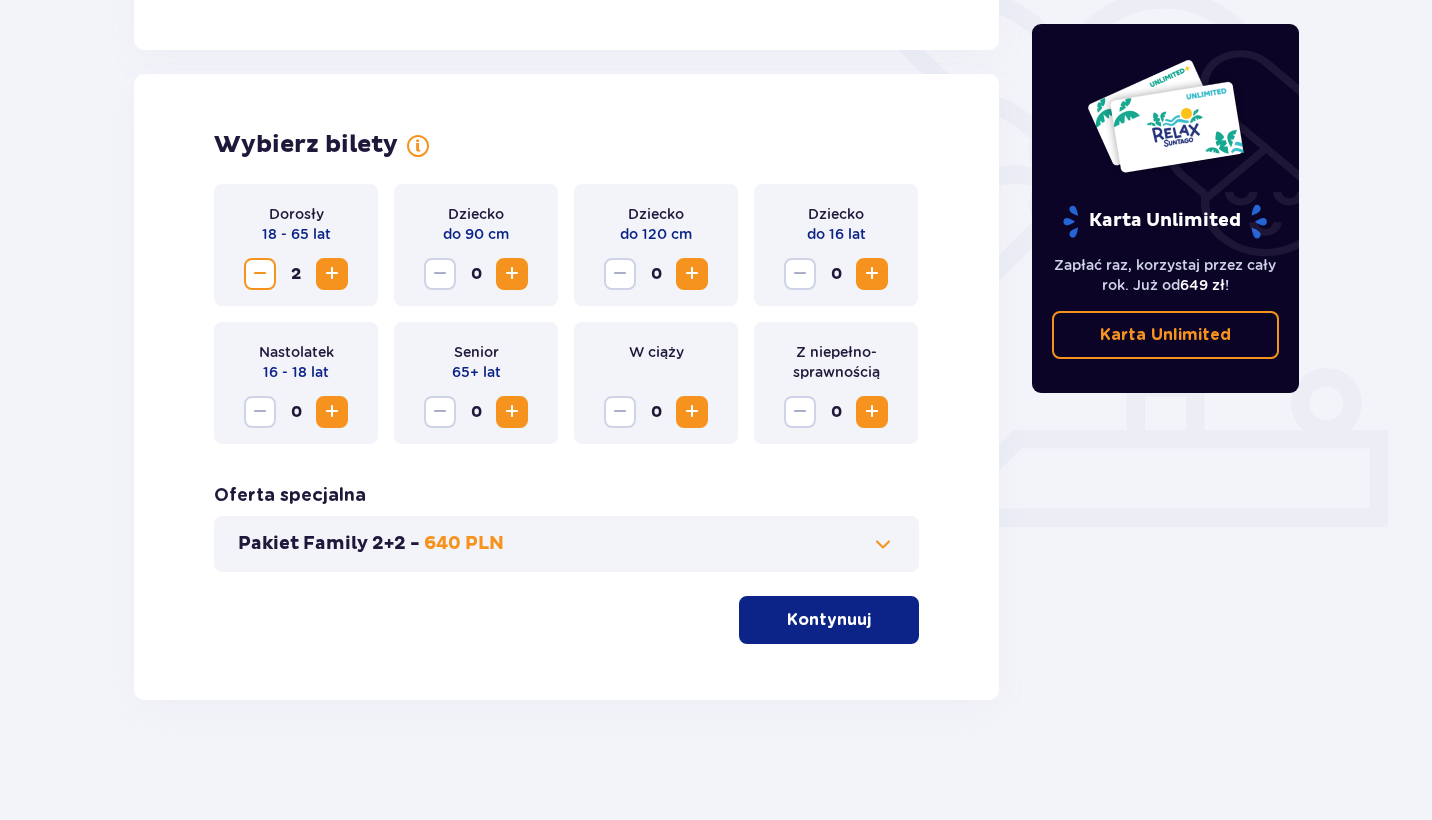 click at bounding box center (332, 274) 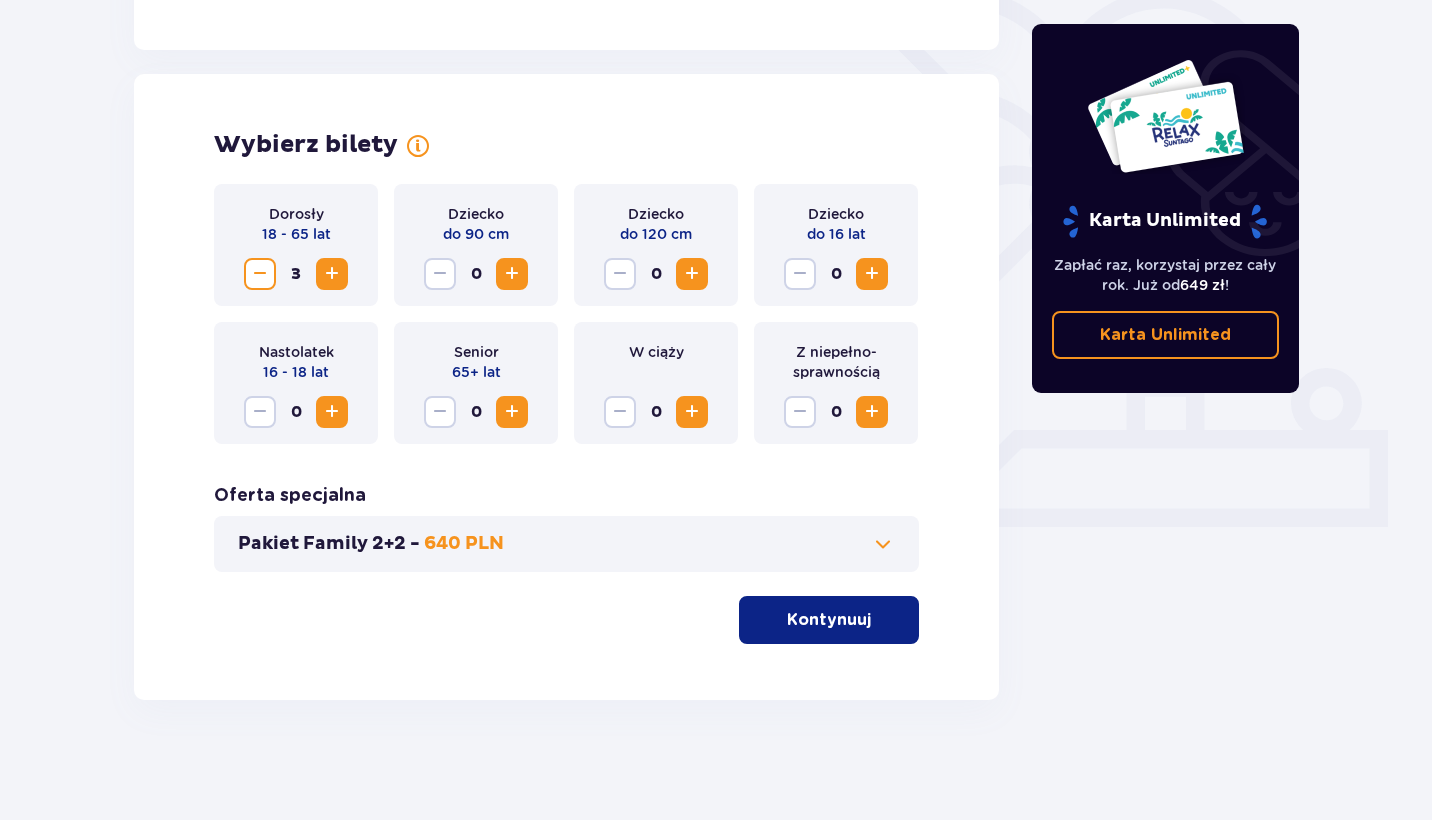 click at bounding box center [332, 412] 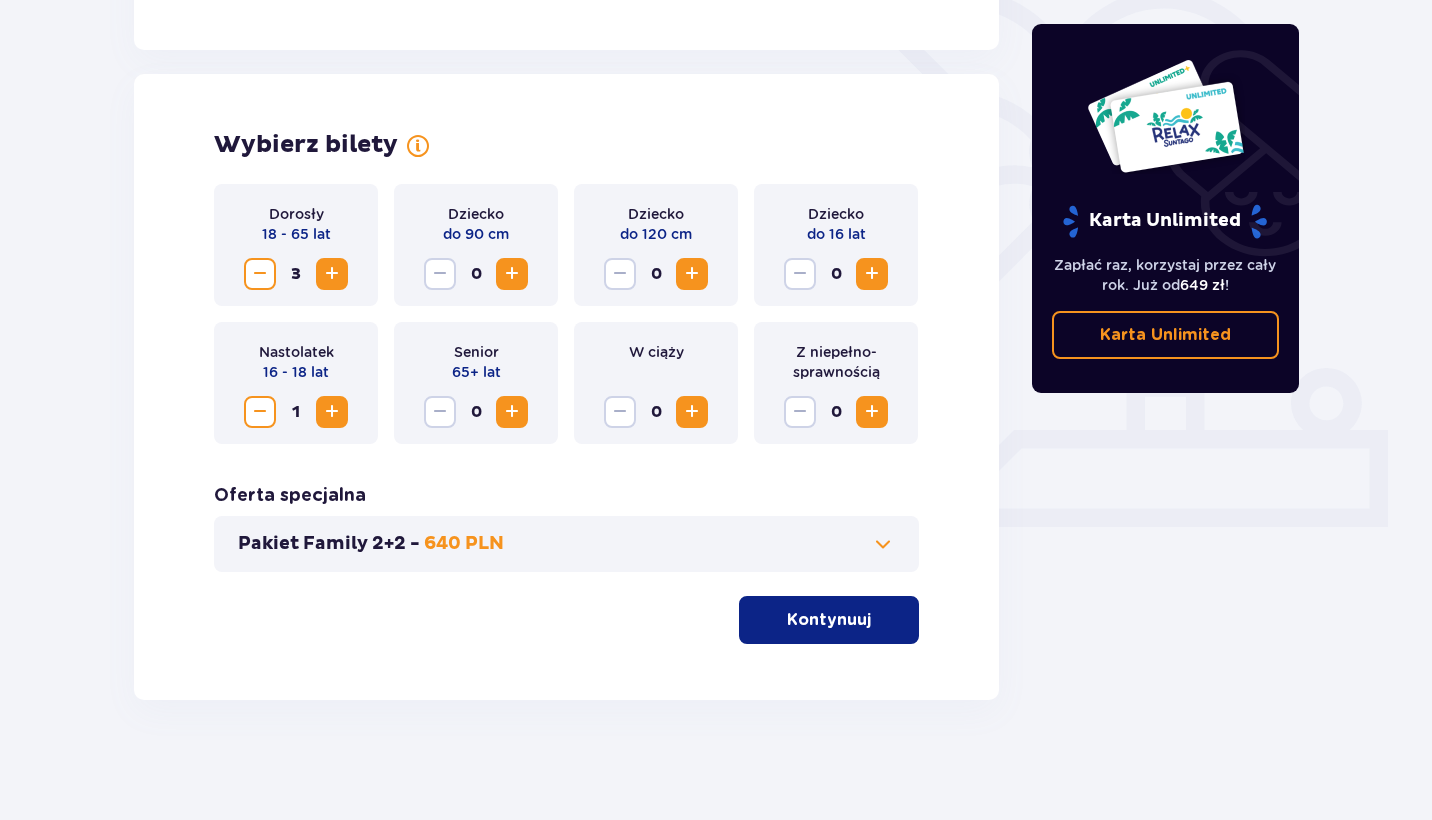 click on "Kontynuuj" at bounding box center [829, 620] 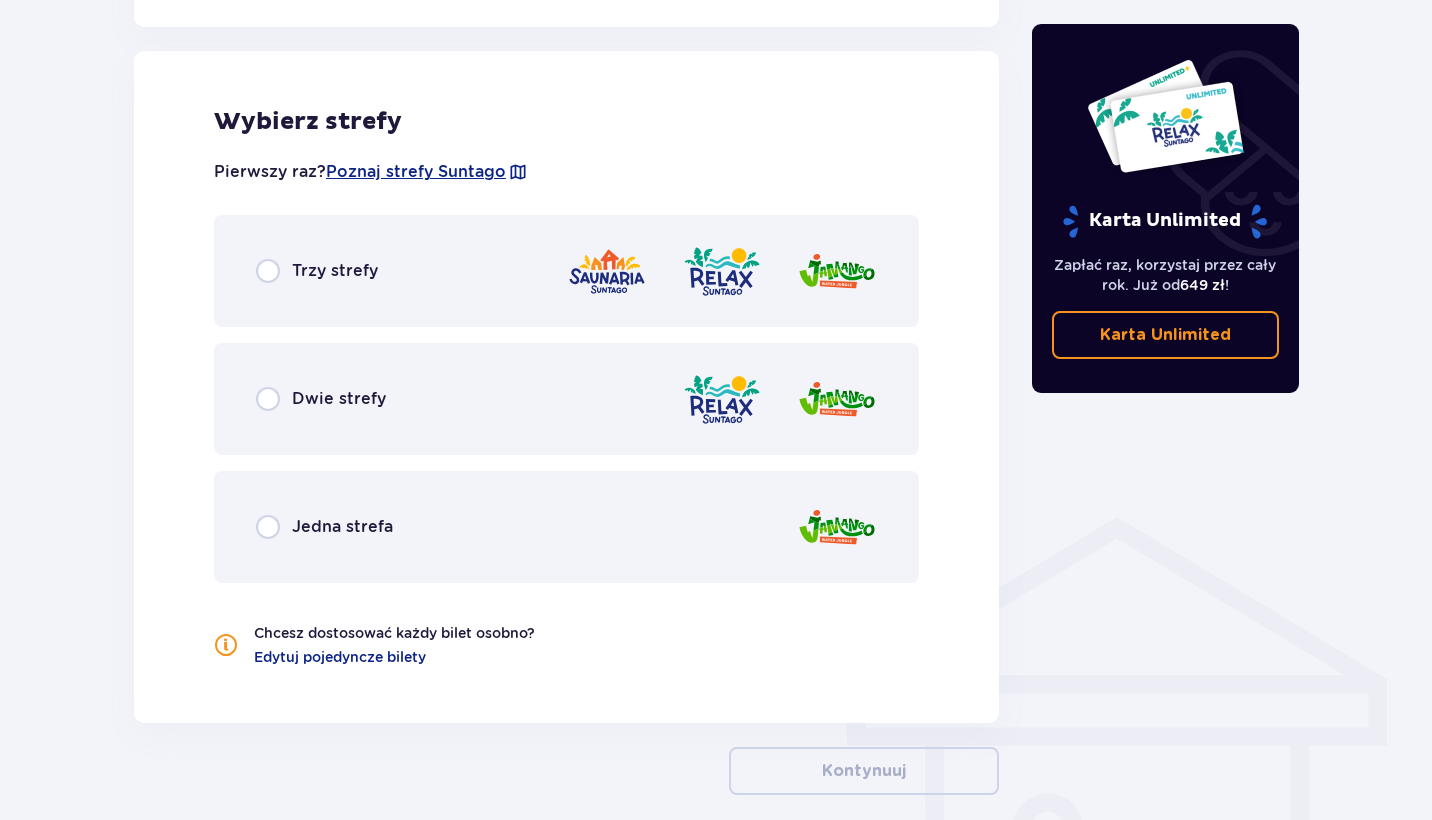 scroll, scrollTop: 1110, scrollLeft: 0, axis: vertical 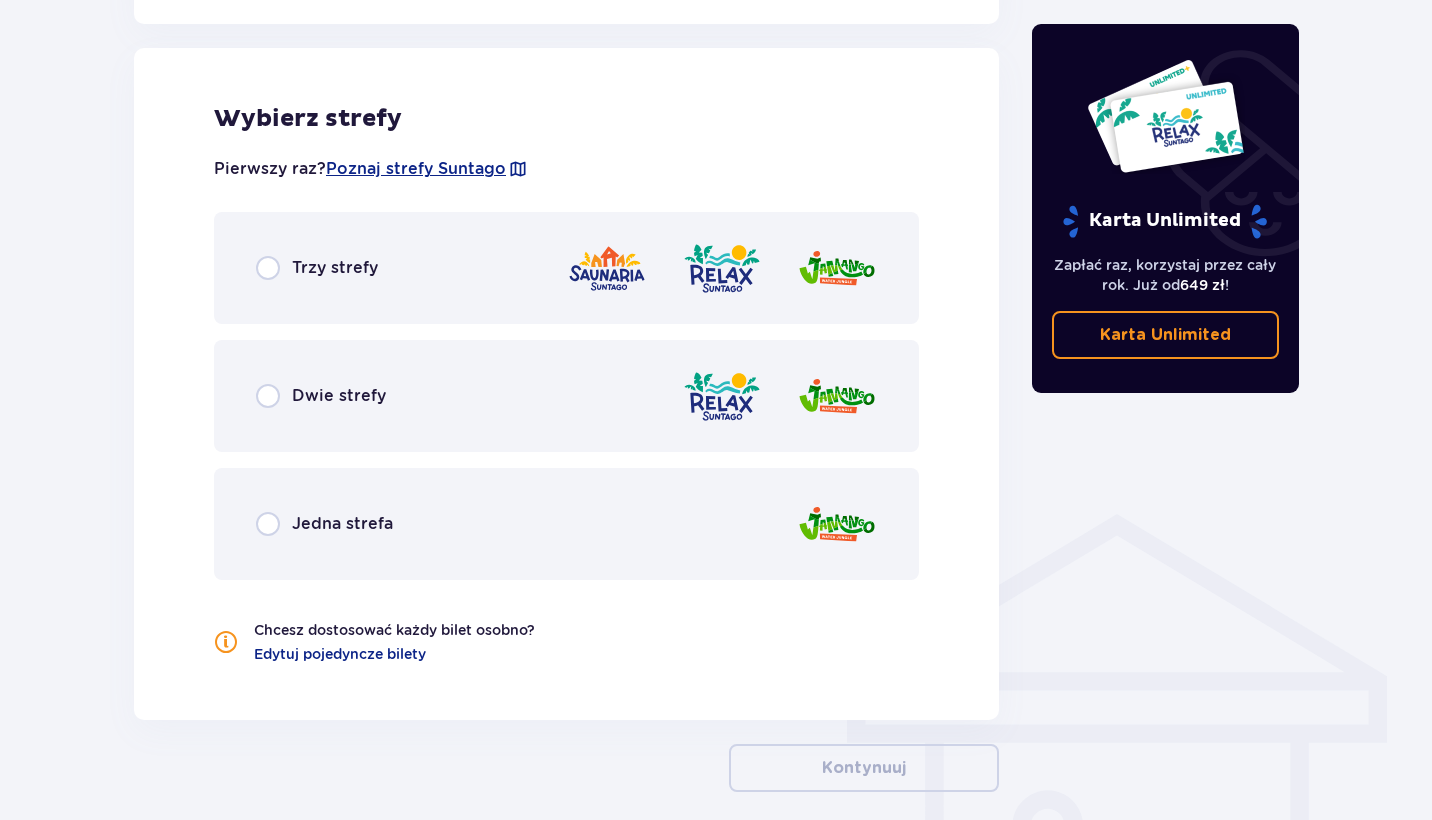 click at bounding box center [268, 396] 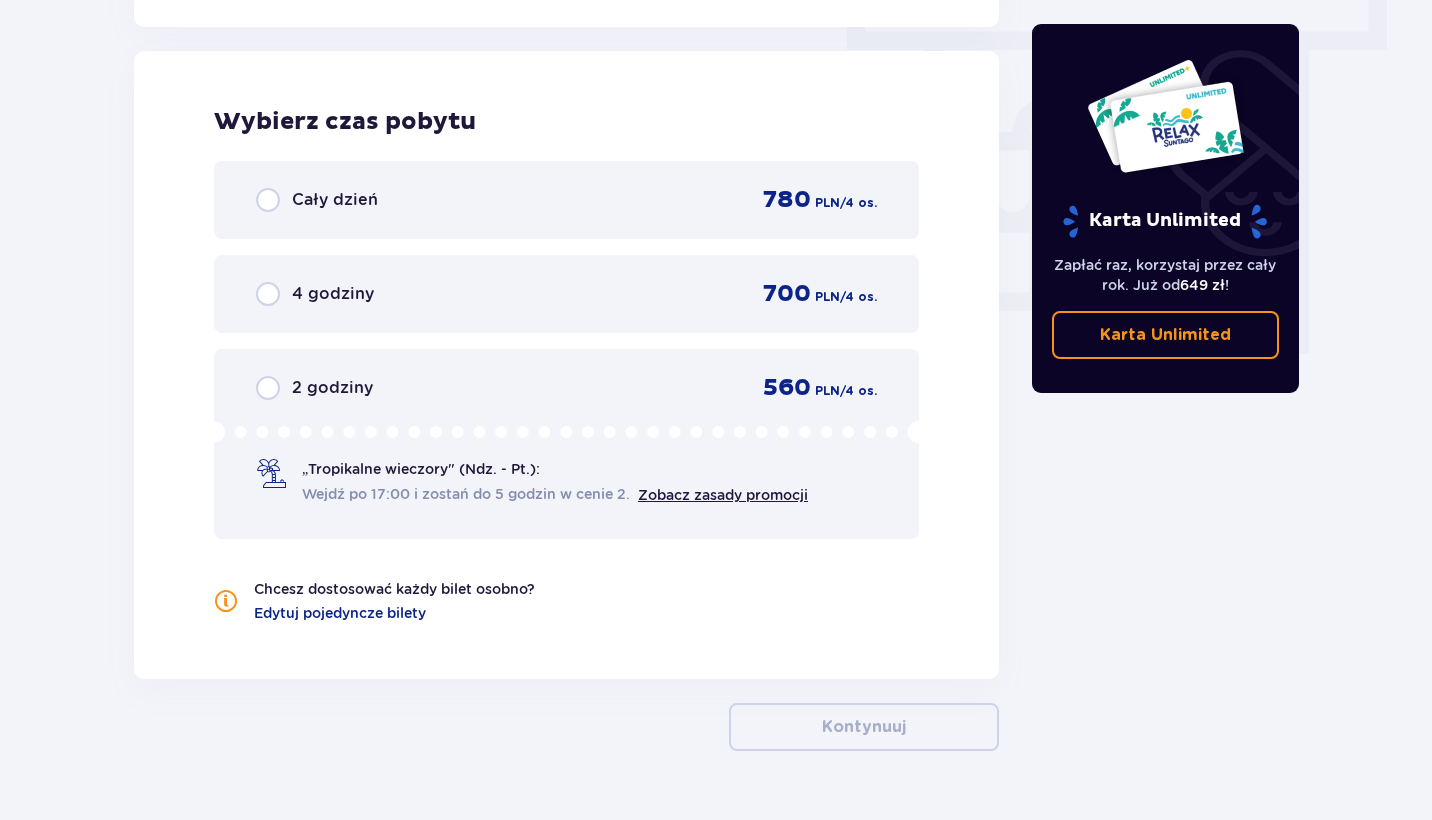 scroll, scrollTop: 1806, scrollLeft: 0, axis: vertical 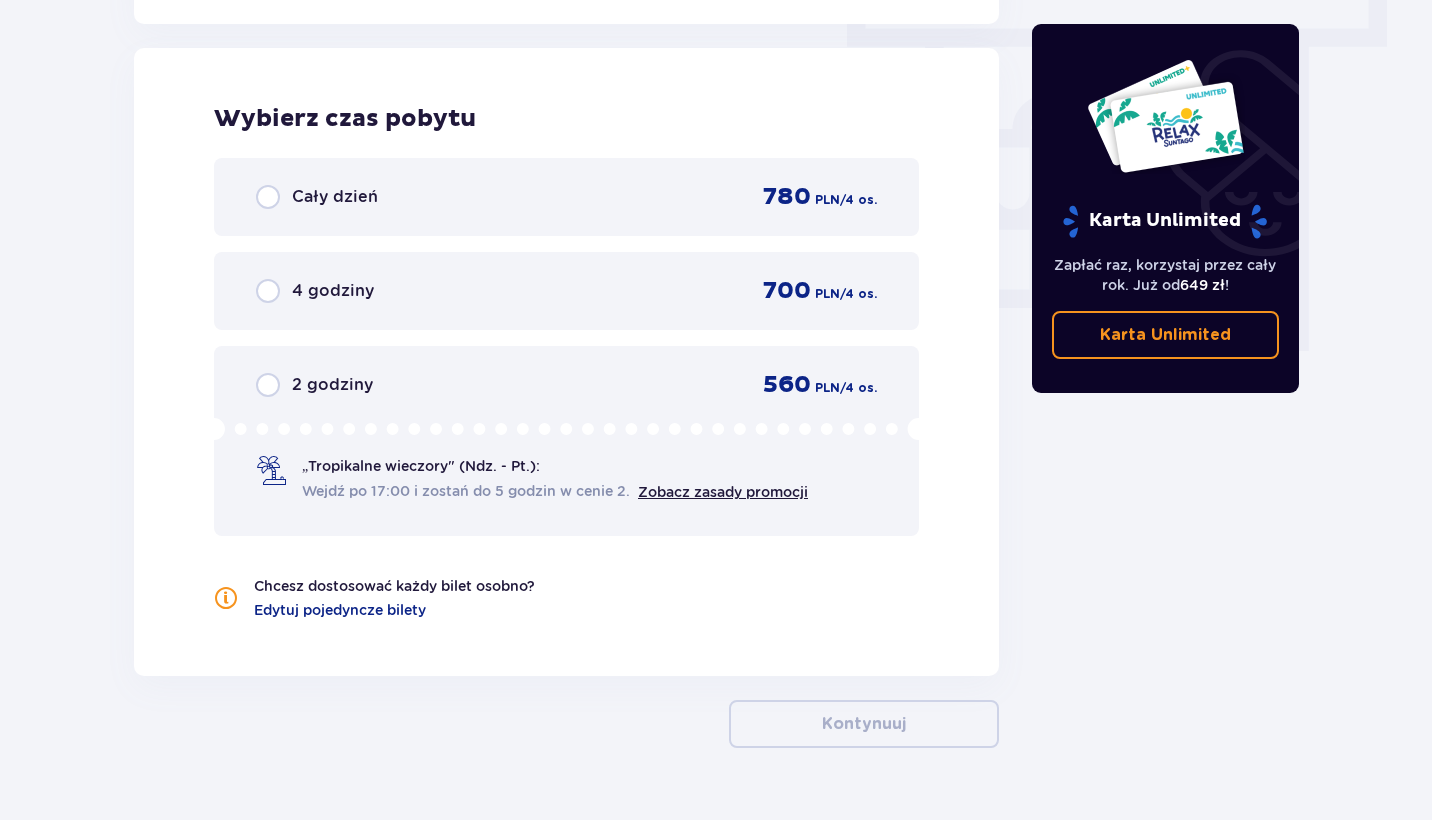 click at bounding box center [268, 197] 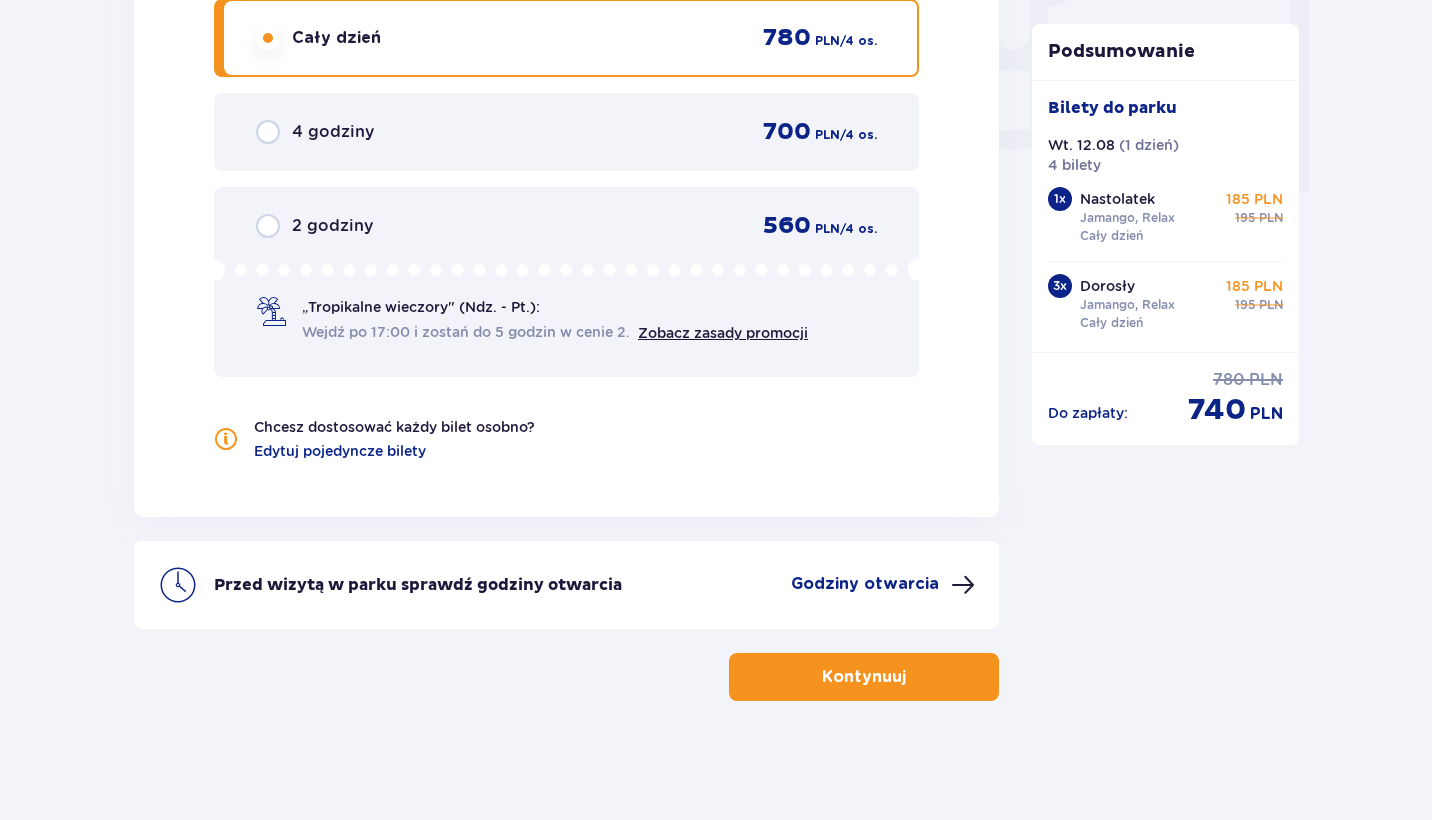 scroll, scrollTop: 1966, scrollLeft: 0, axis: vertical 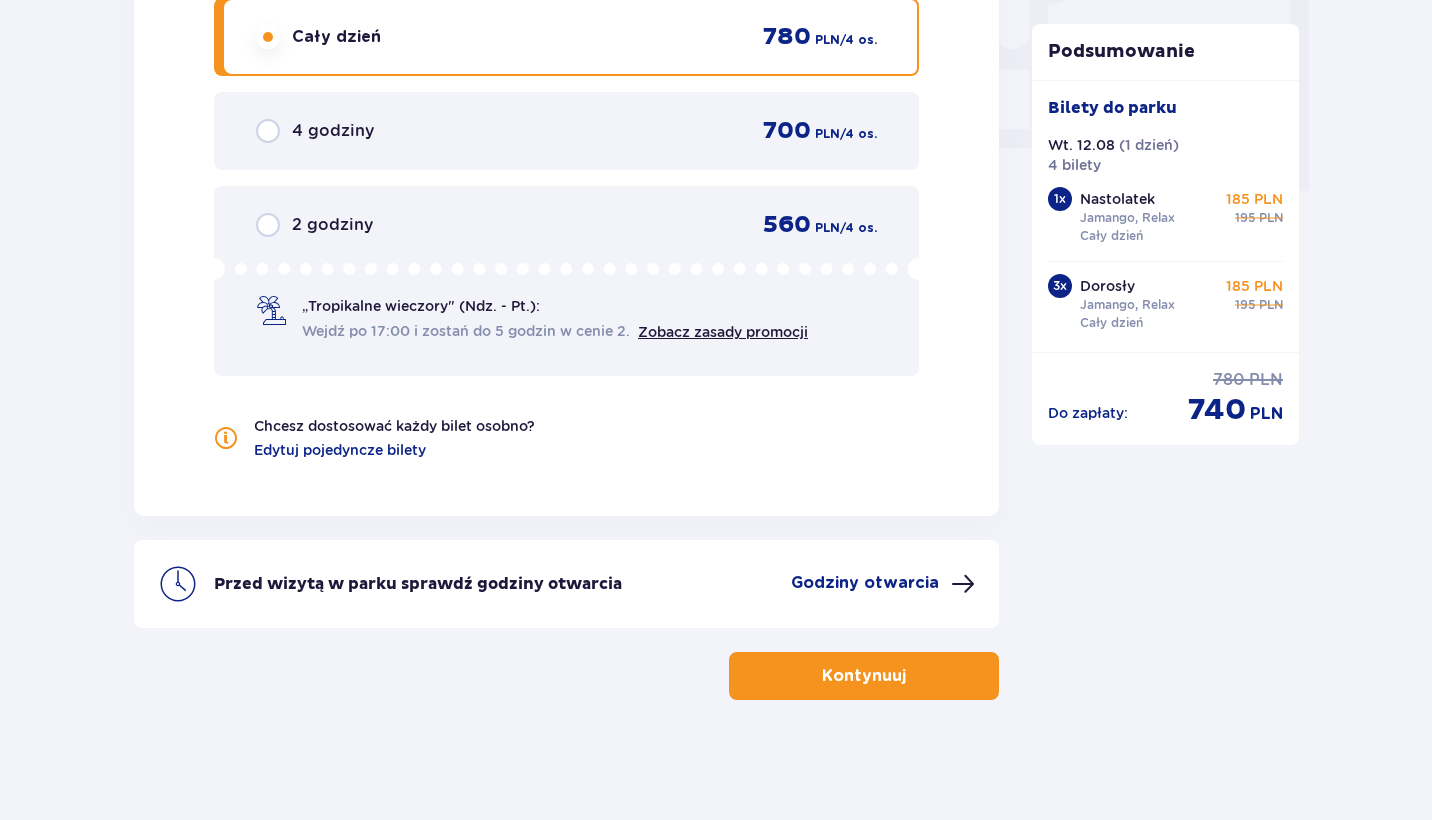 click on "Kontynuuj" at bounding box center (864, 676) 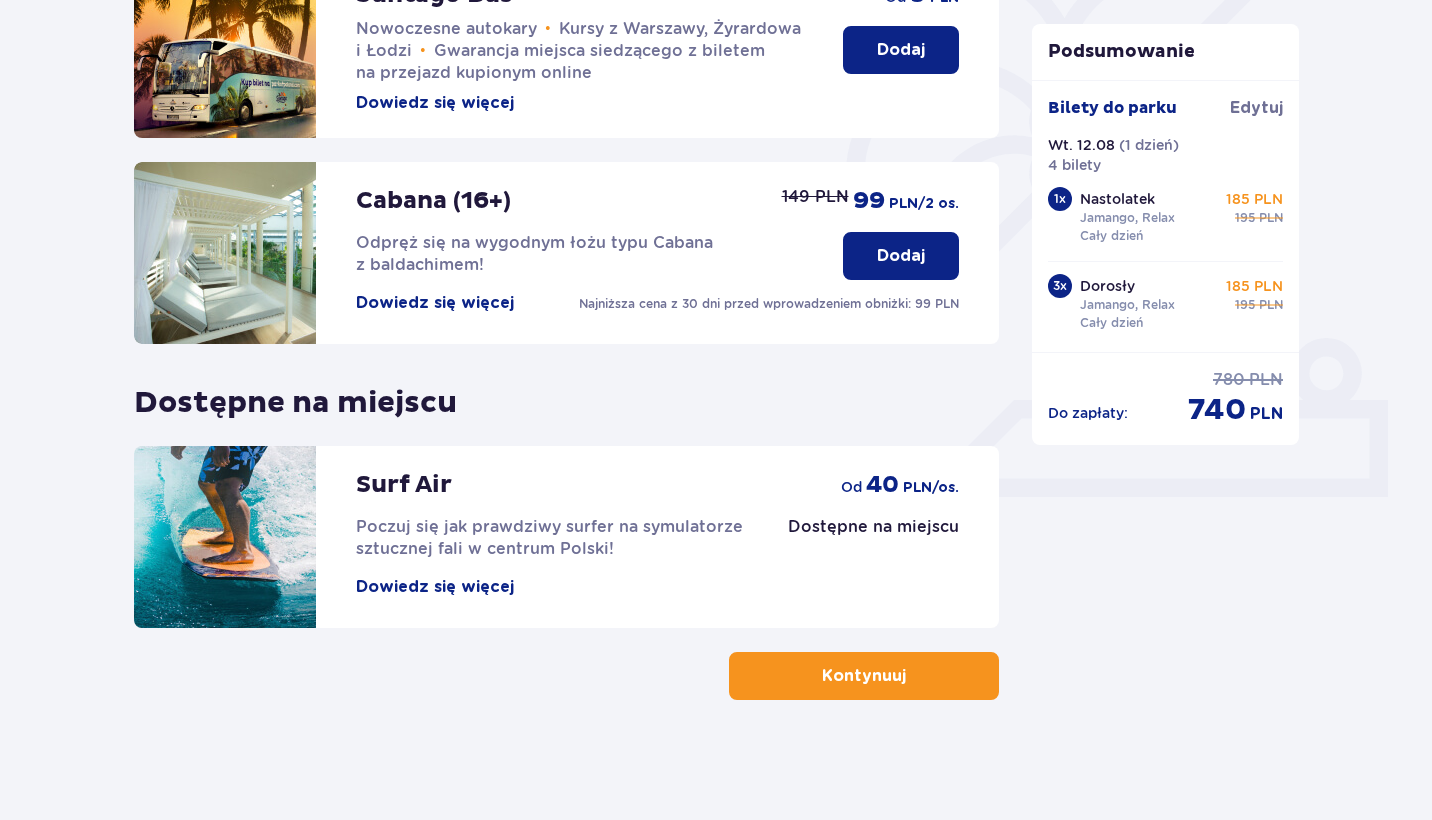 scroll, scrollTop: 536, scrollLeft: 0, axis: vertical 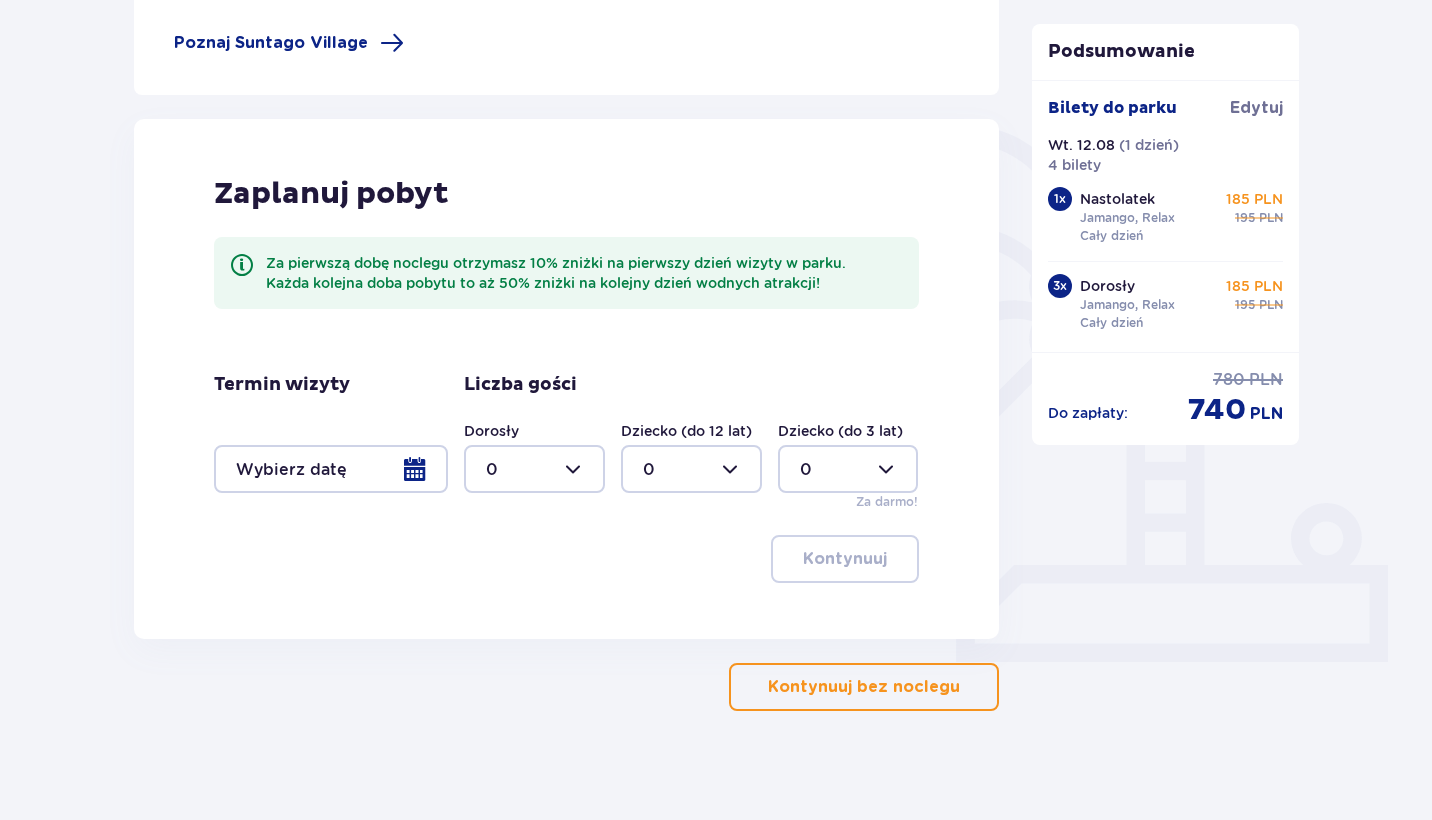 click at bounding box center (331, 469) 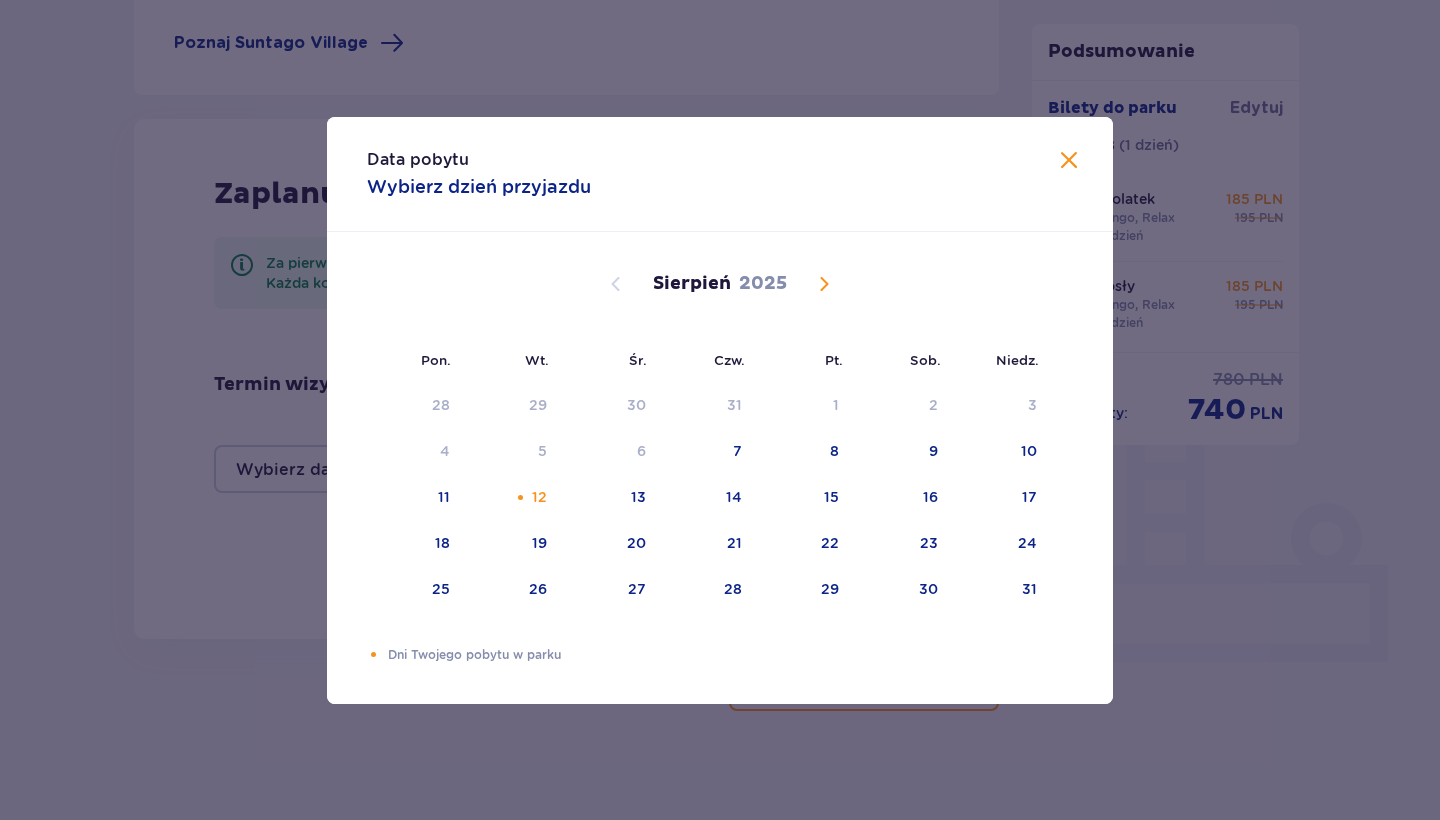 click at bounding box center (1069, 161) 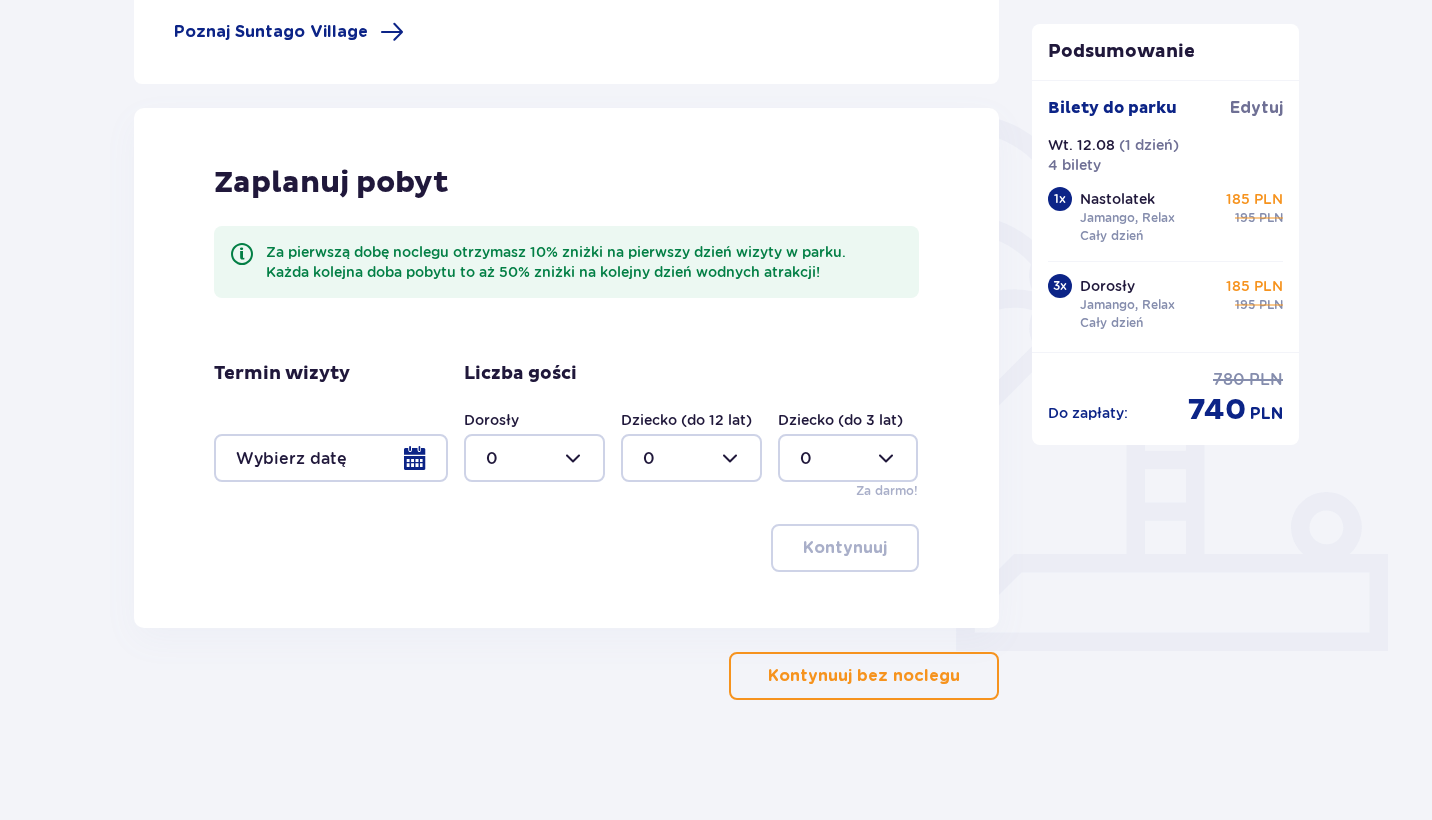 click on "Kontynuuj bez noclegu" at bounding box center (864, 676) 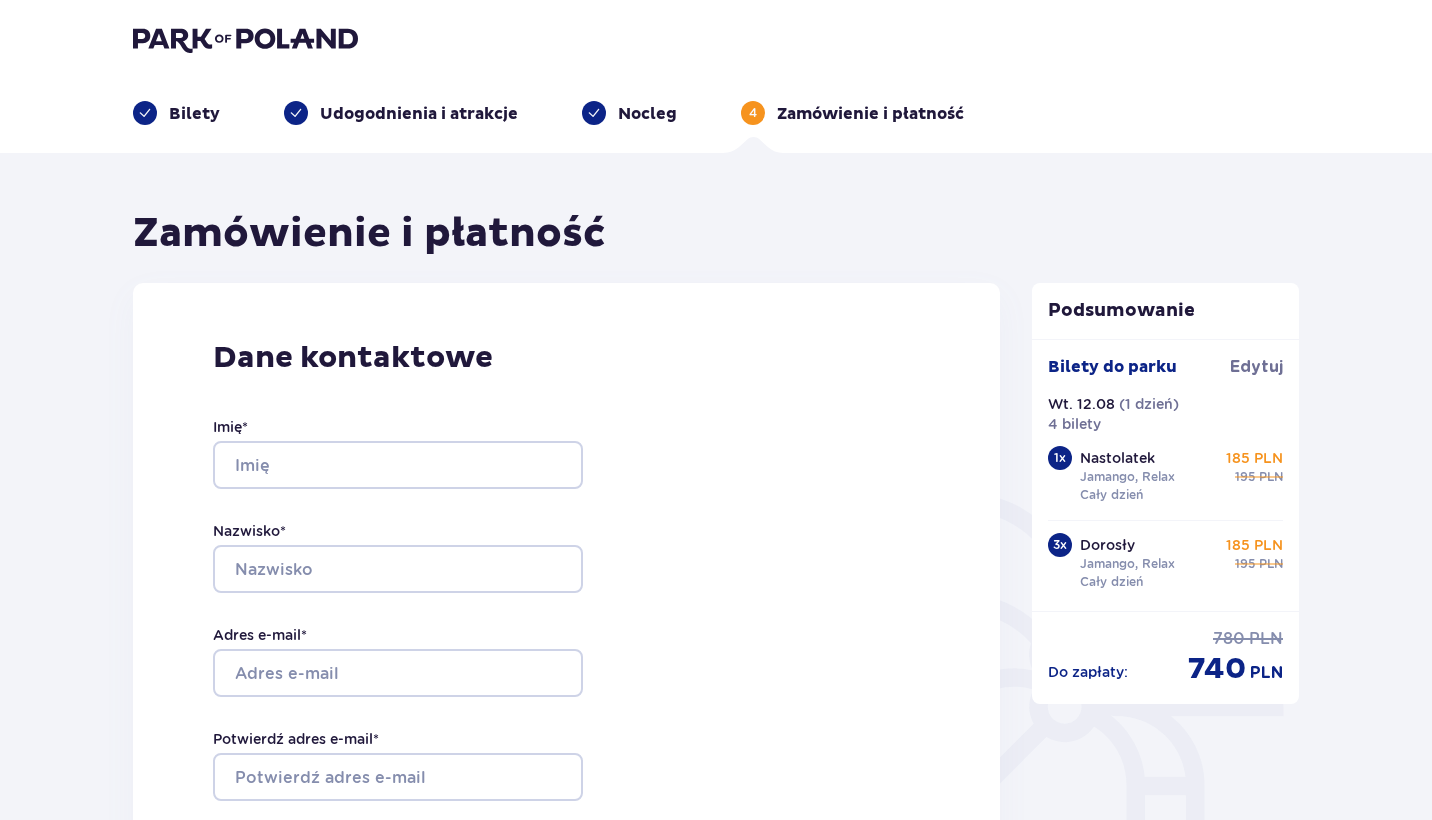 scroll, scrollTop: 0, scrollLeft: 0, axis: both 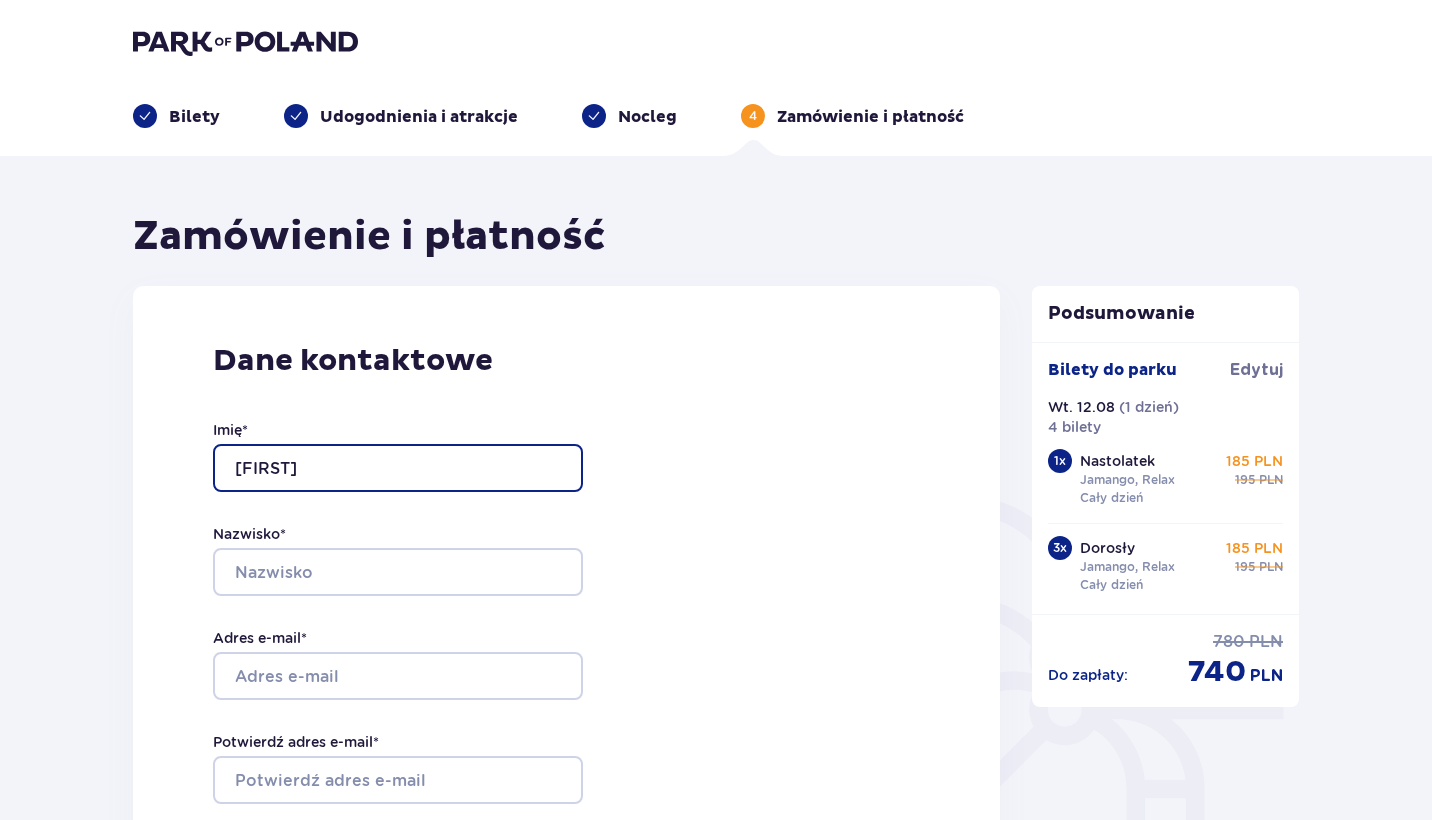 type on "Julia" 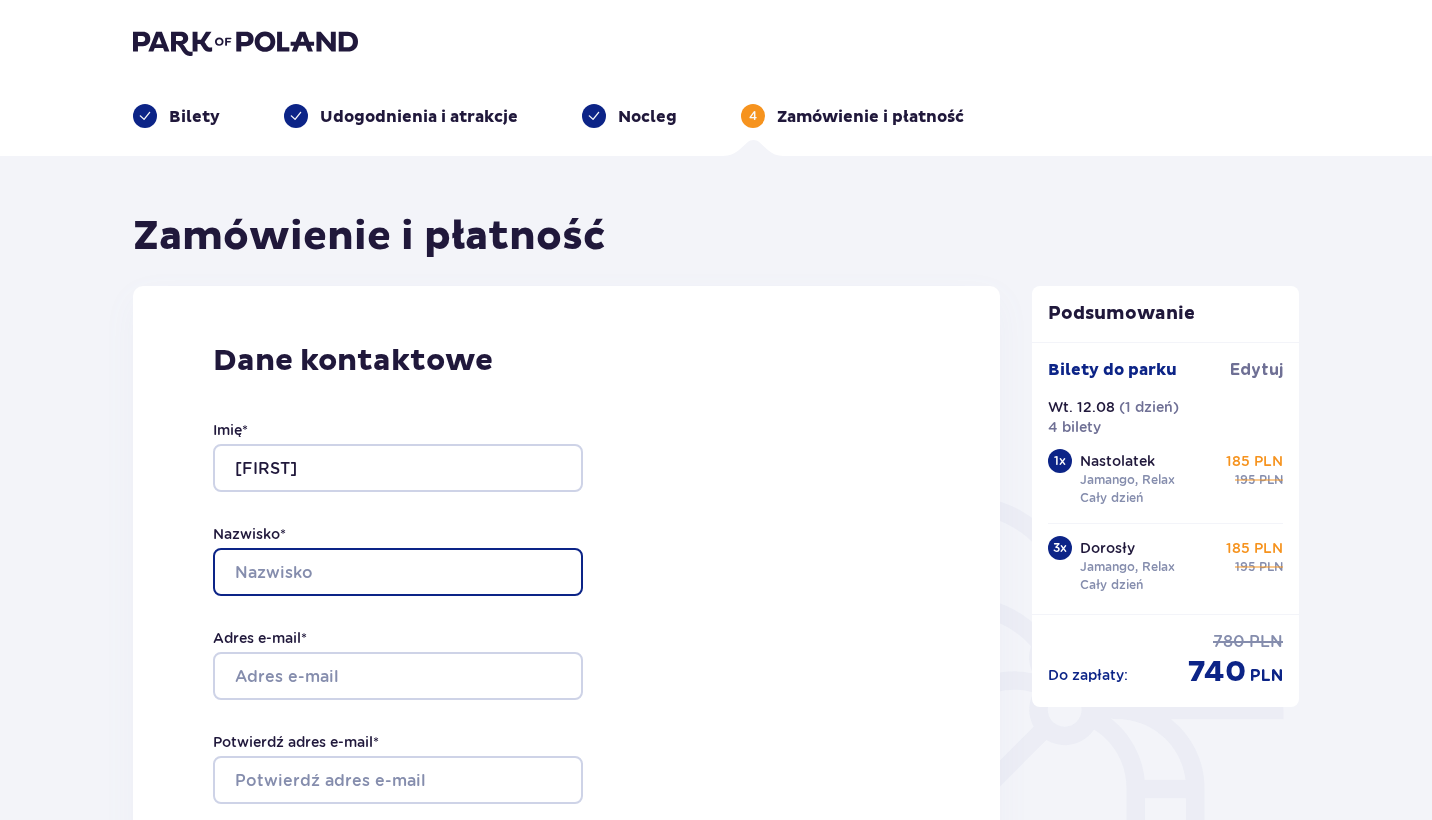 type on "Pawłowska" 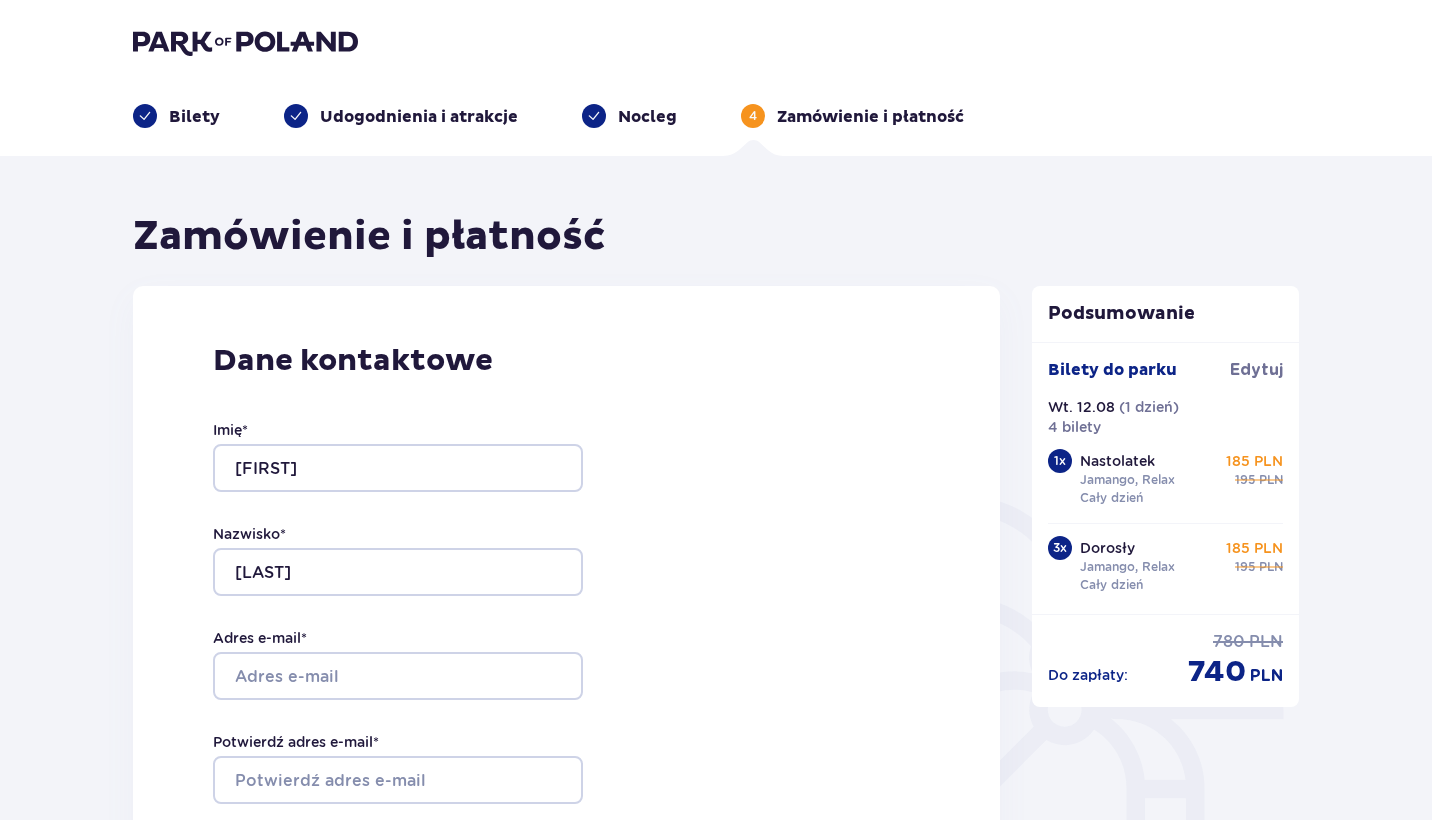 type on "Klonowa, 74" 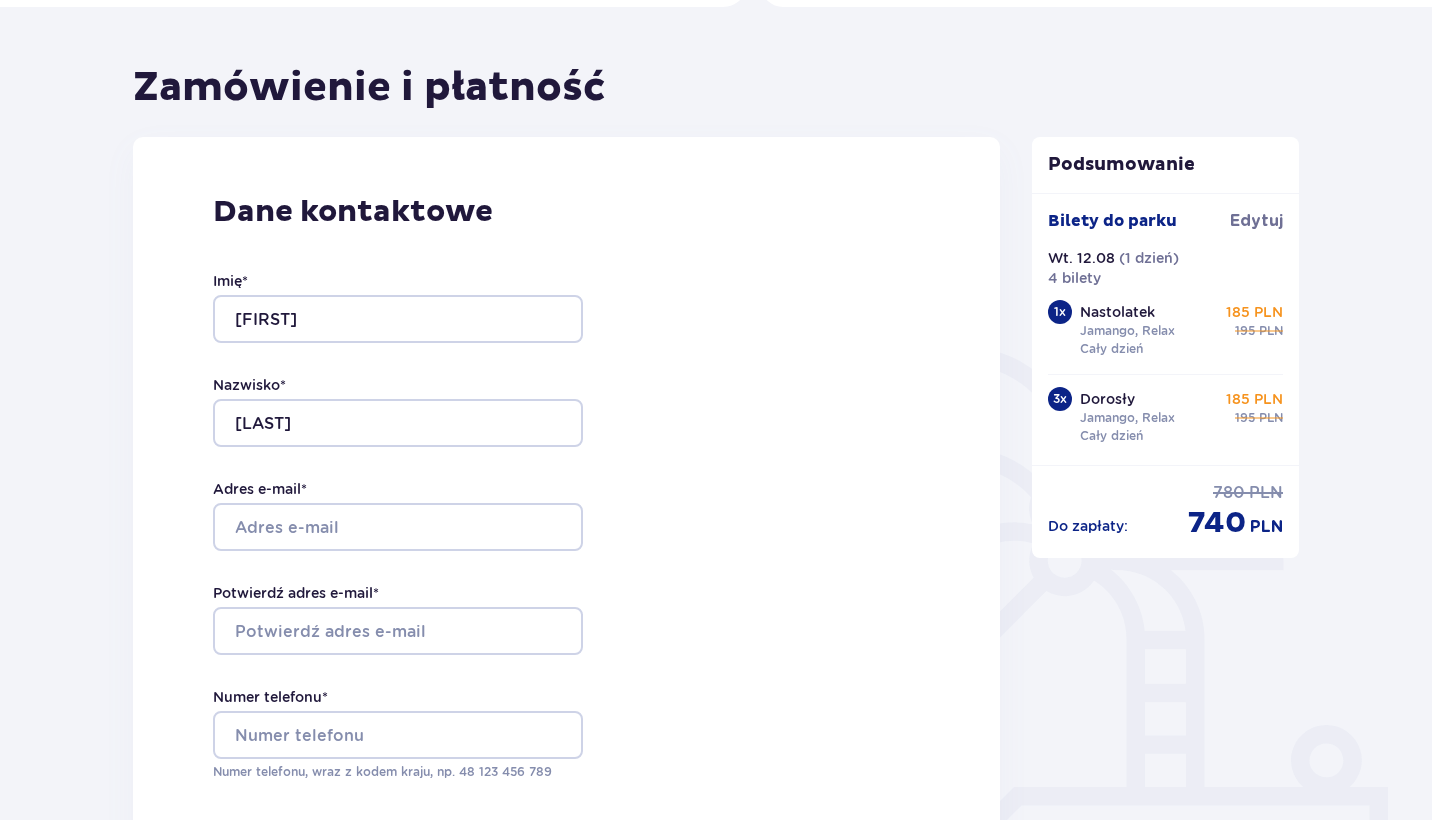 scroll, scrollTop: 199, scrollLeft: 0, axis: vertical 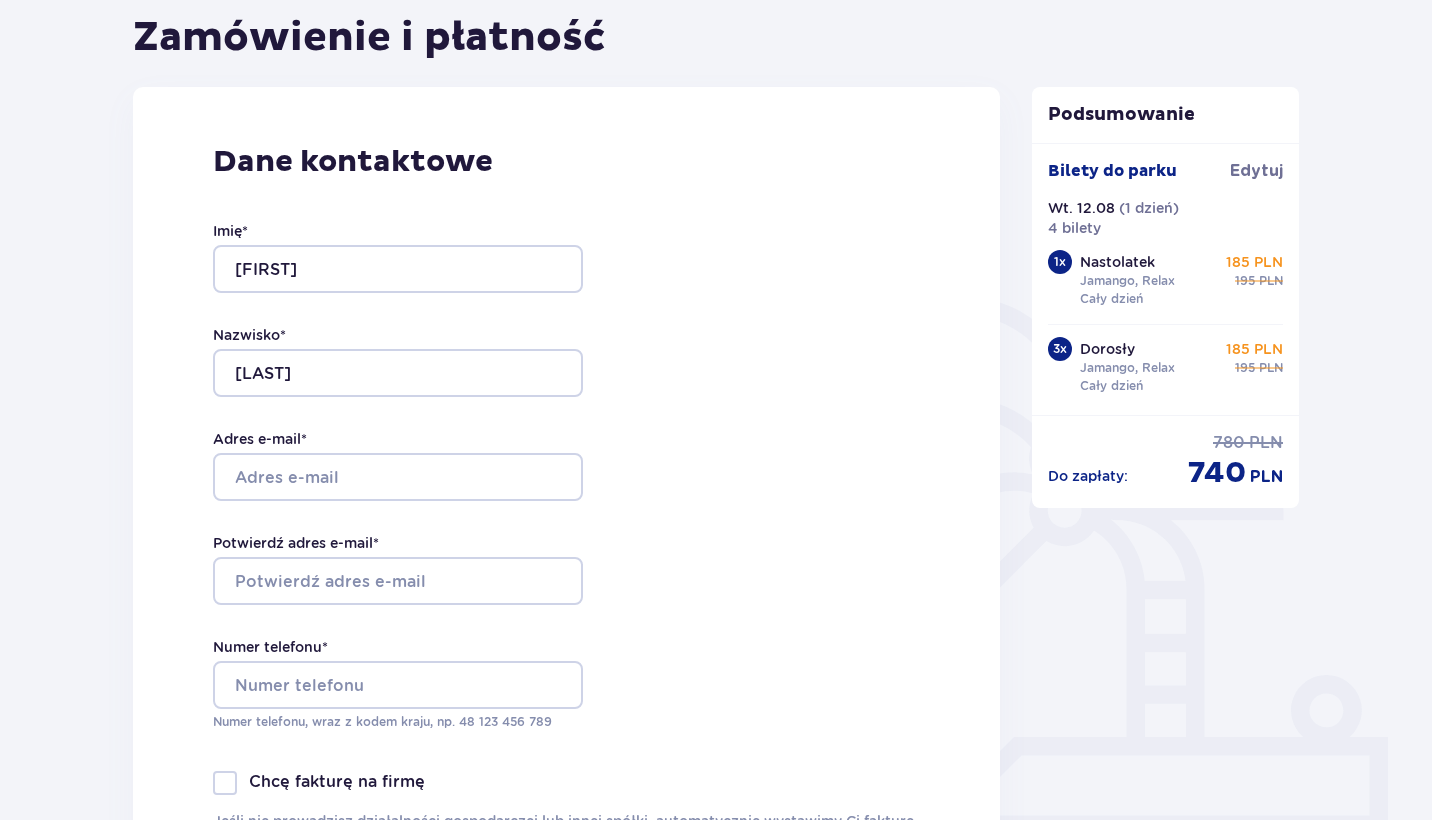 type on "Julia" 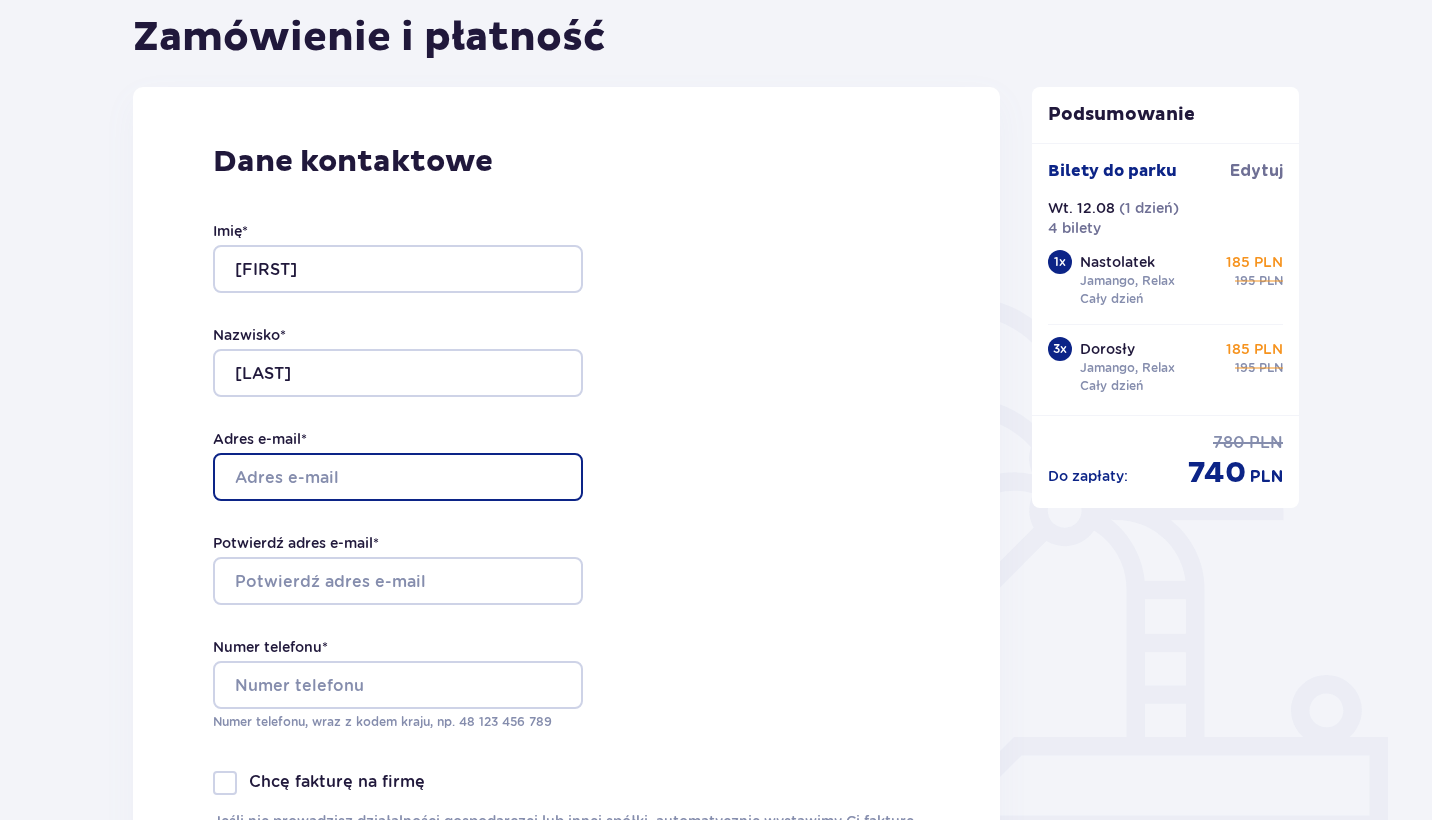 type on "[USERNAME]@[example.com]" 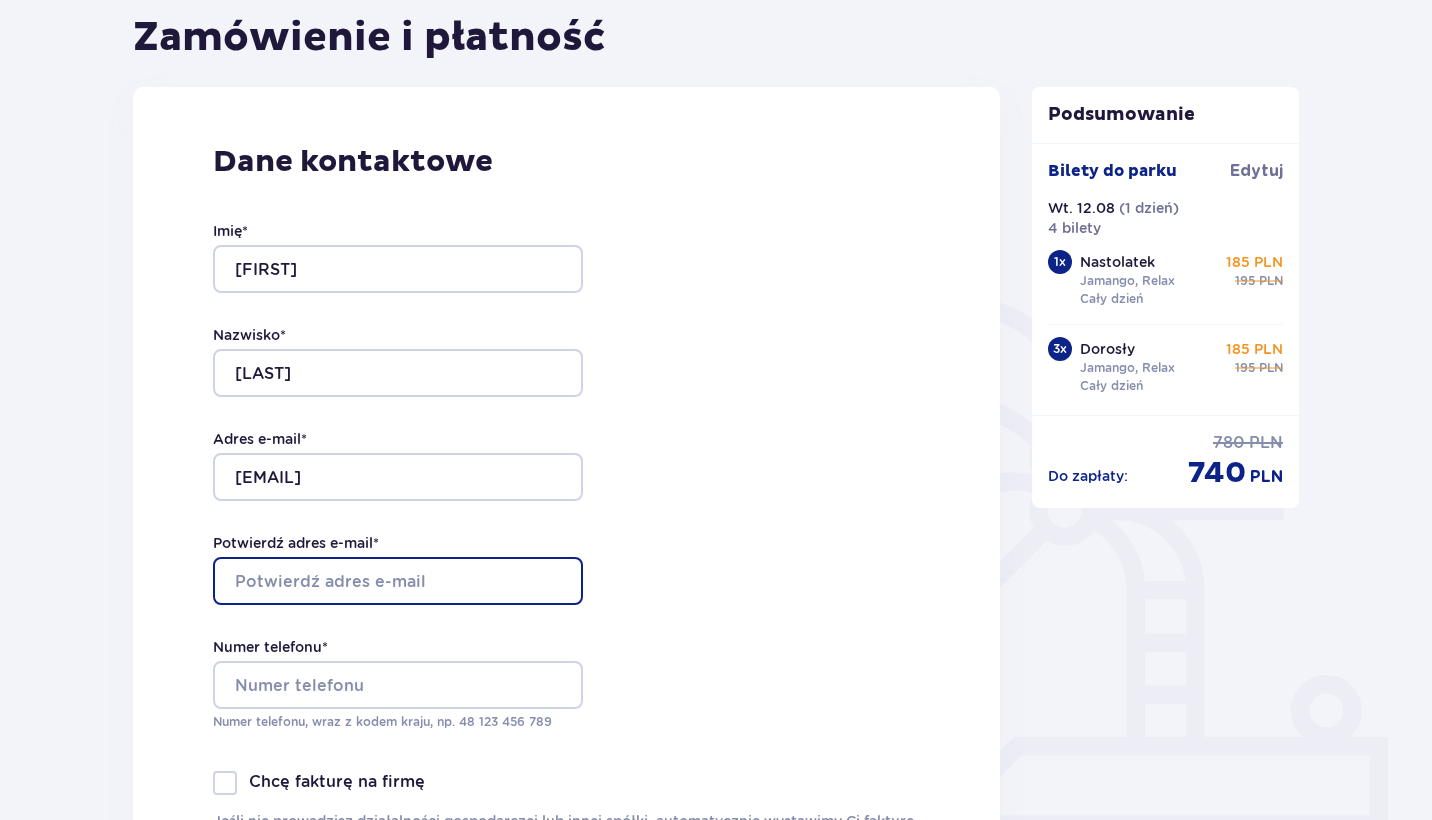 type on "[USERNAME]@[example.com]" 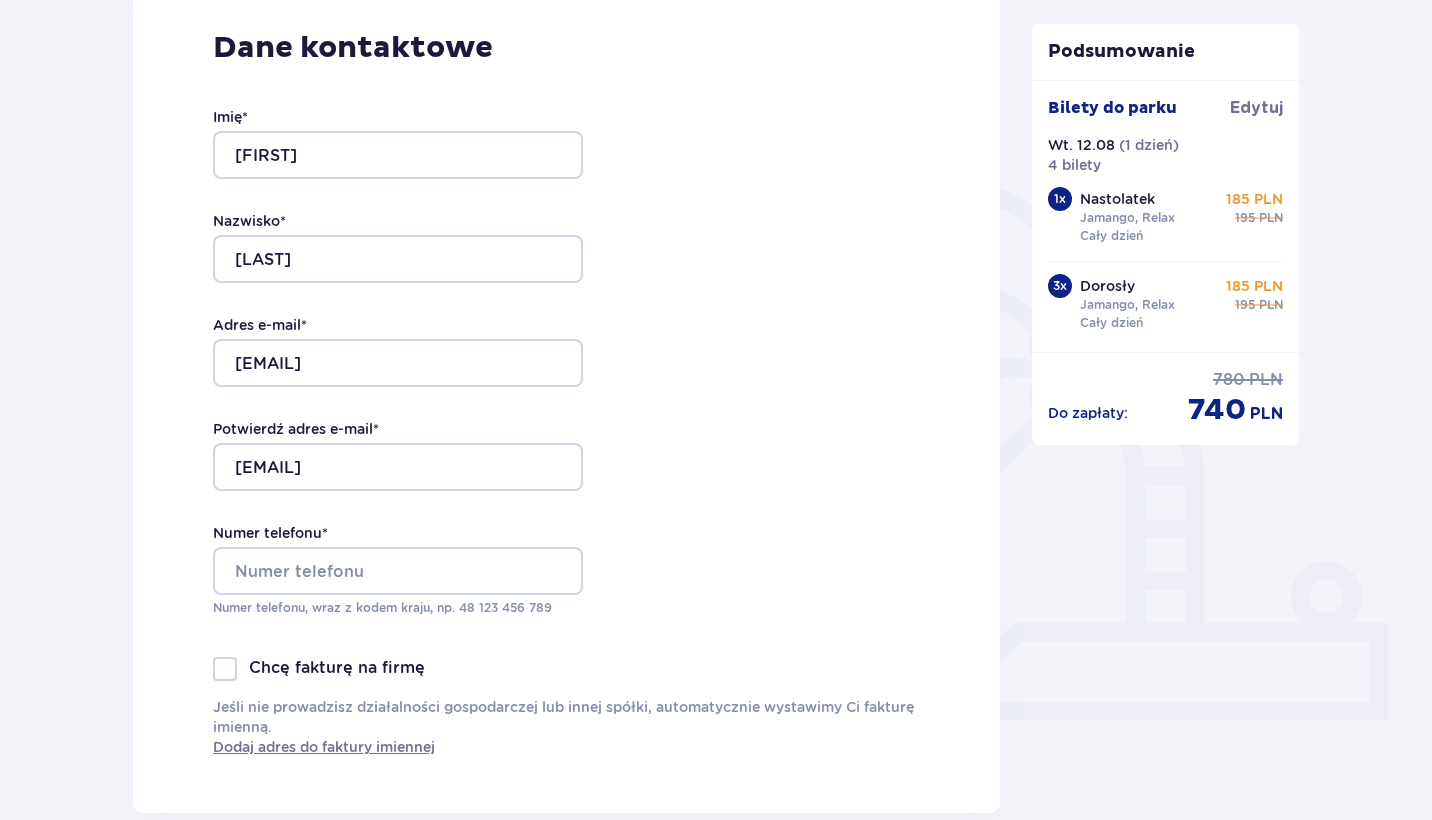 scroll, scrollTop: 342, scrollLeft: 0, axis: vertical 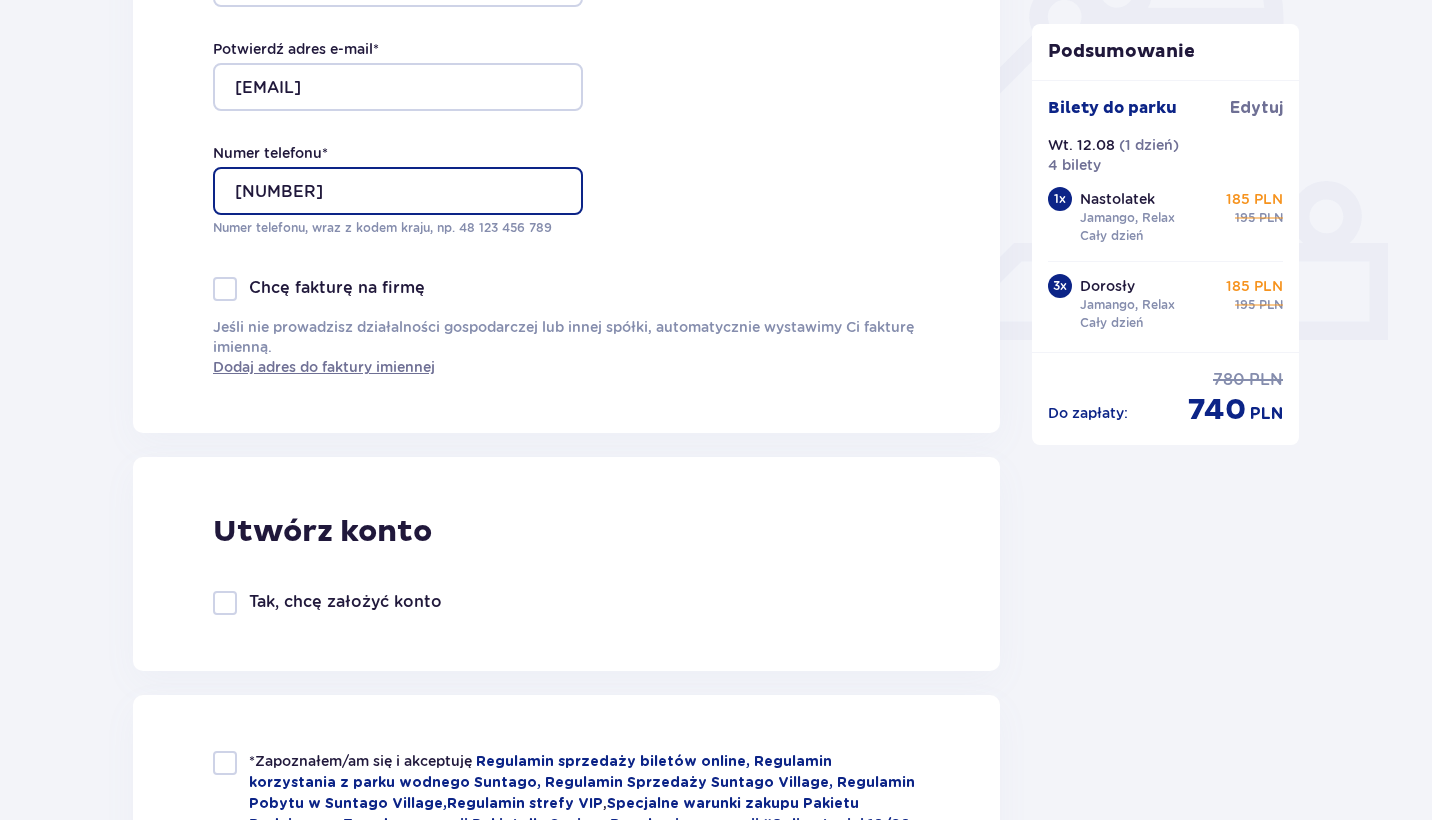 type on "570058855" 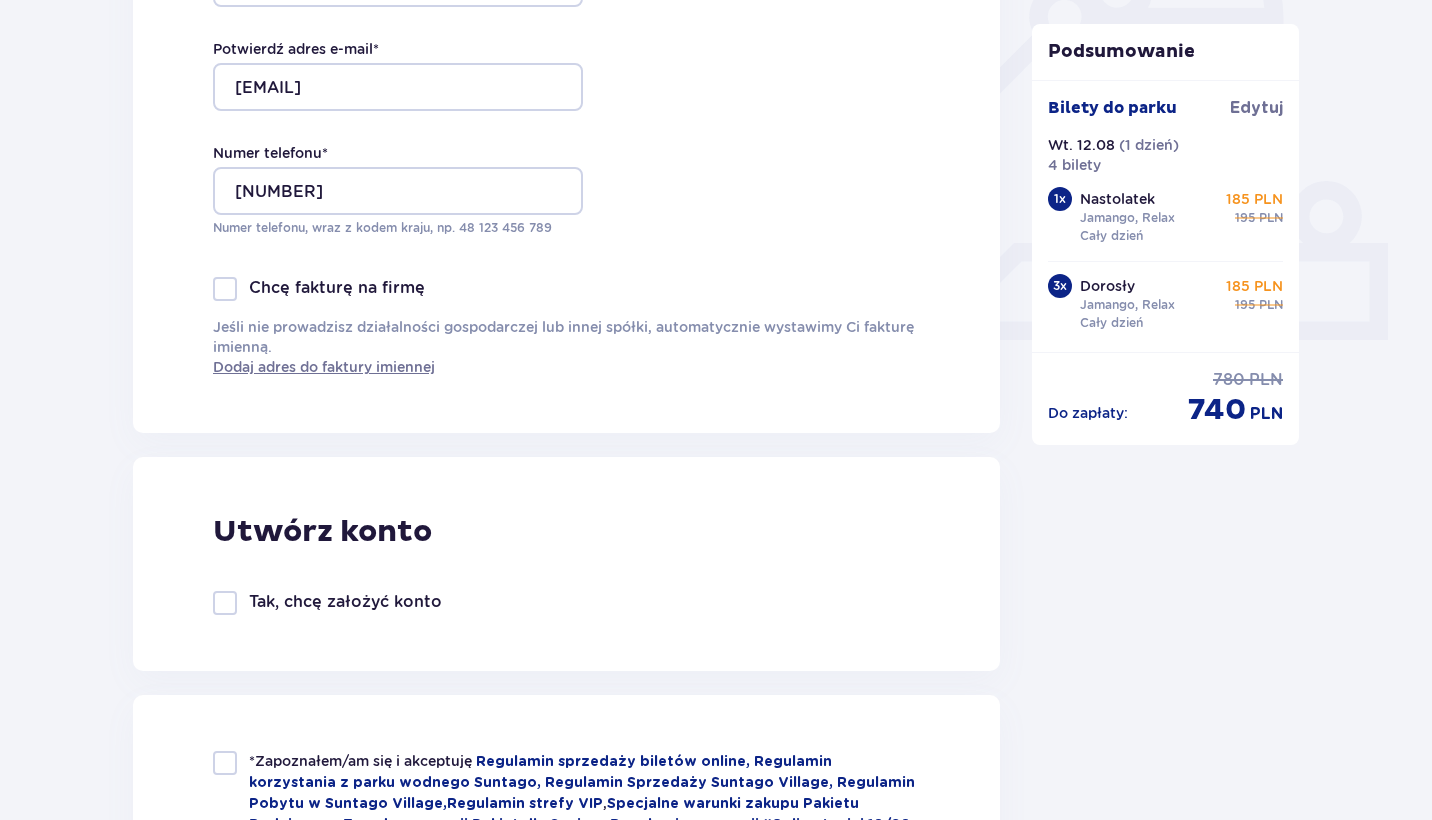 click at bounding box center (225, 603) 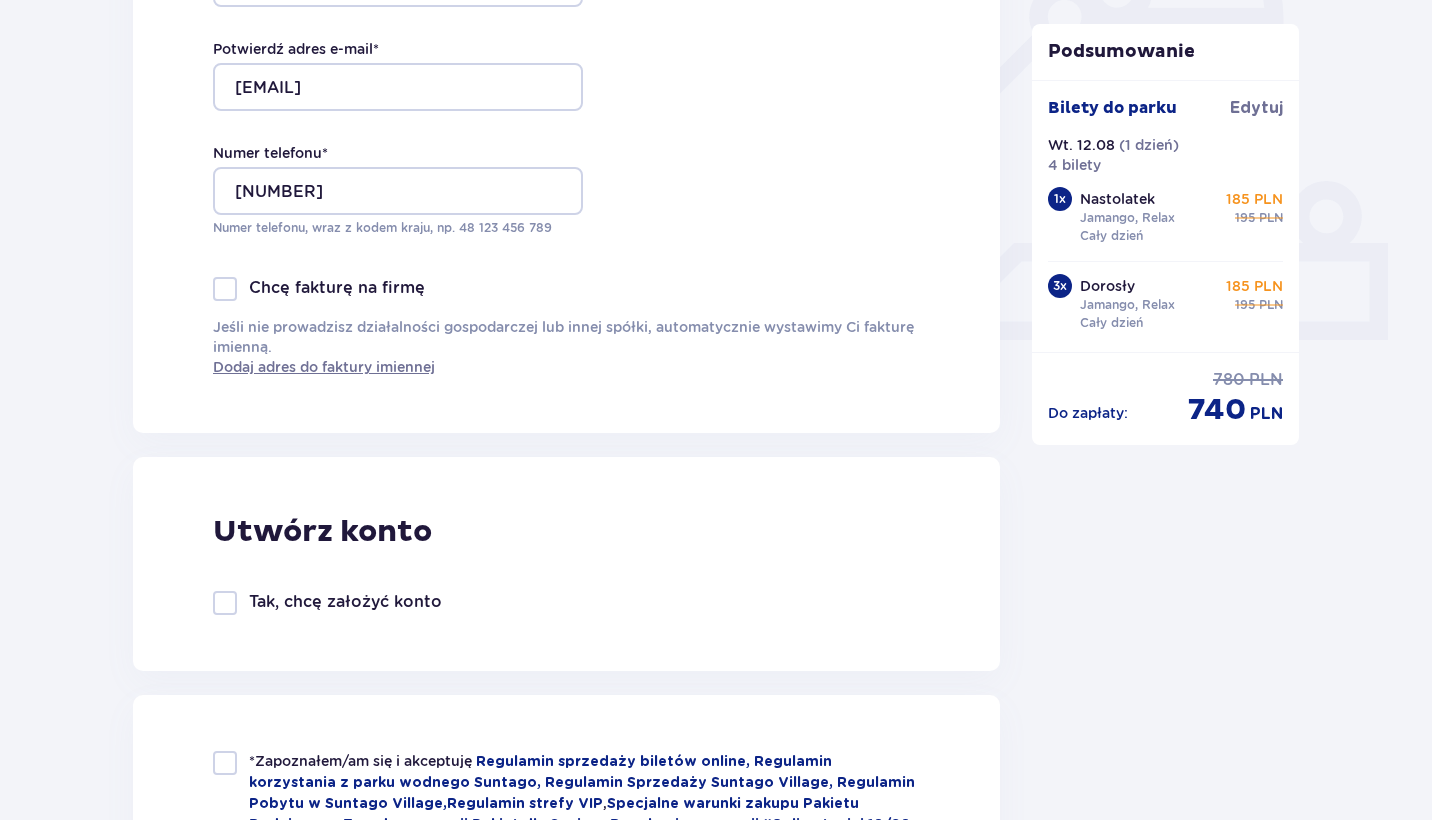 checkbox on "true" 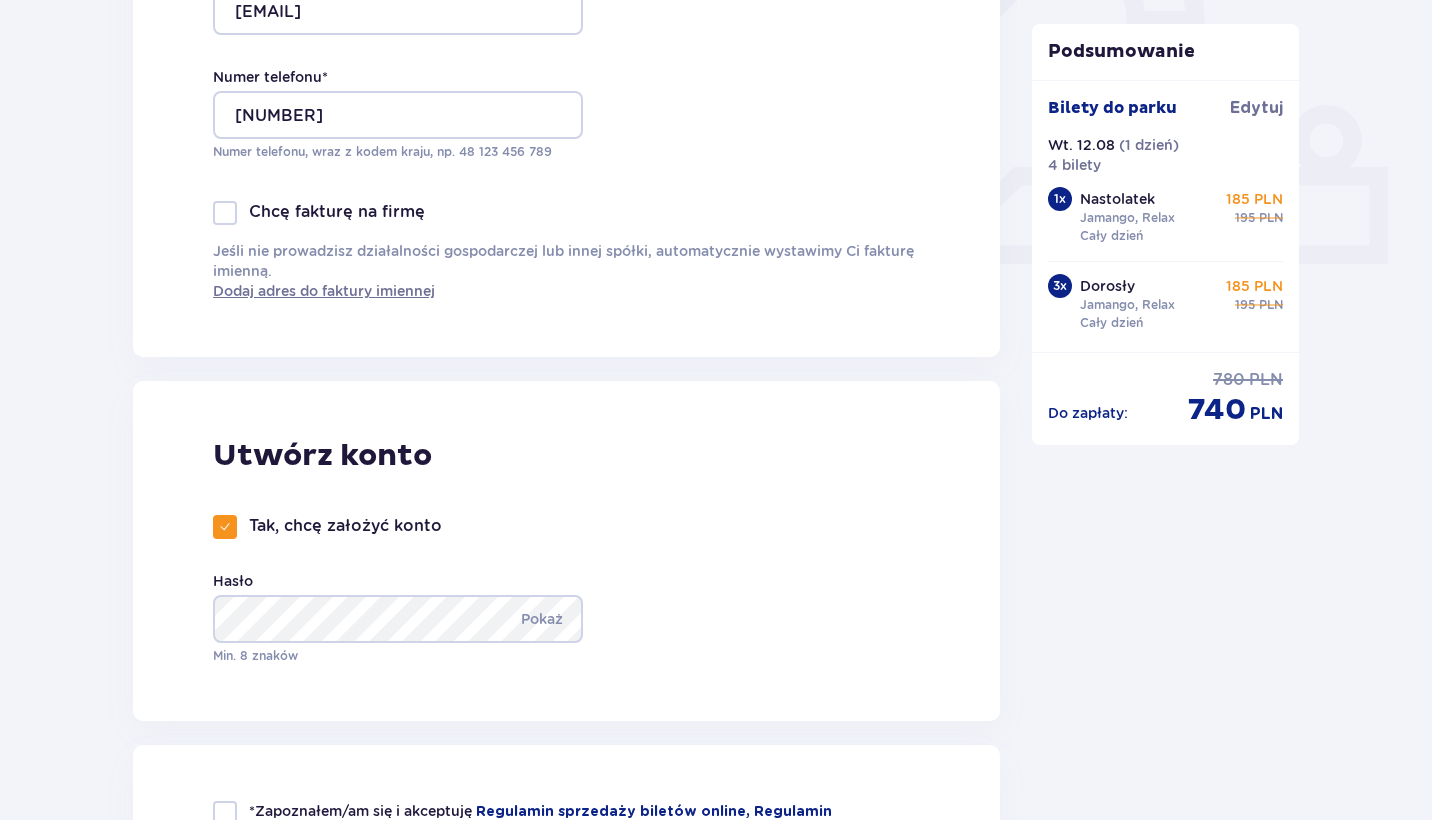 scroll, scrollTop: 789, scrollLeft: 0, axis: vertical 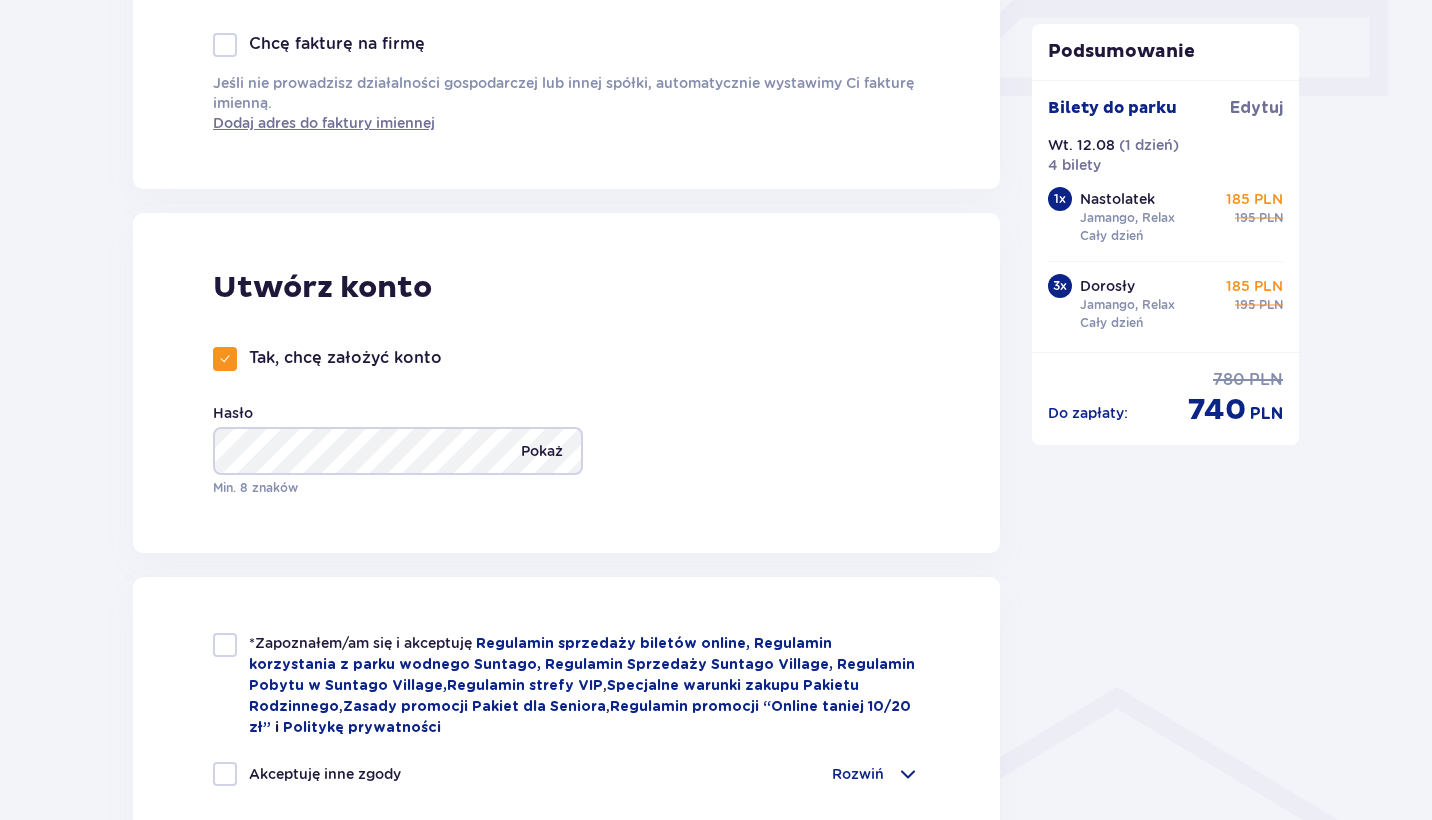 click on "Pokaż" at bounding box center [542, 451] 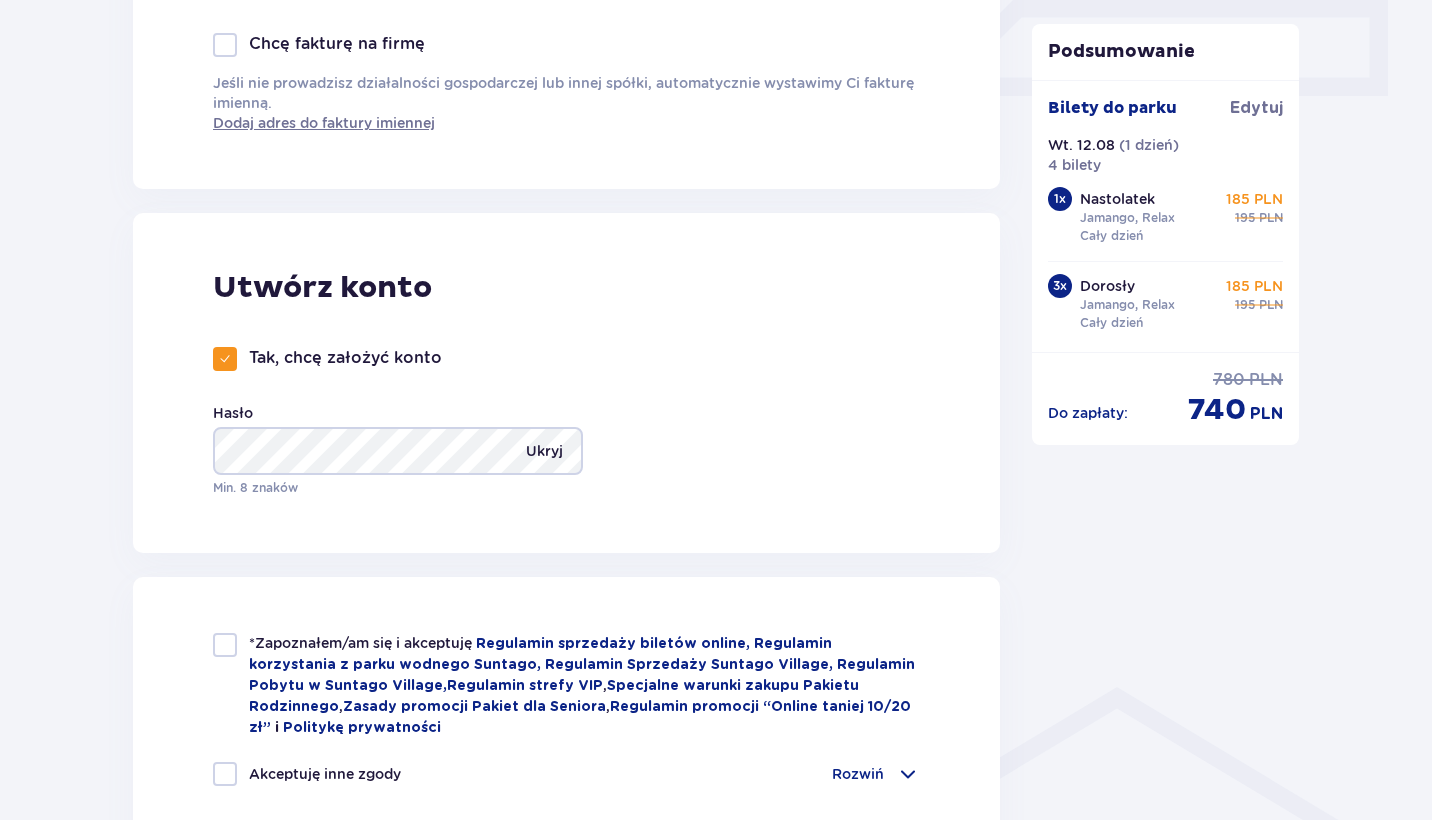 click on "Ukryj" at bounding box center (544, 451) 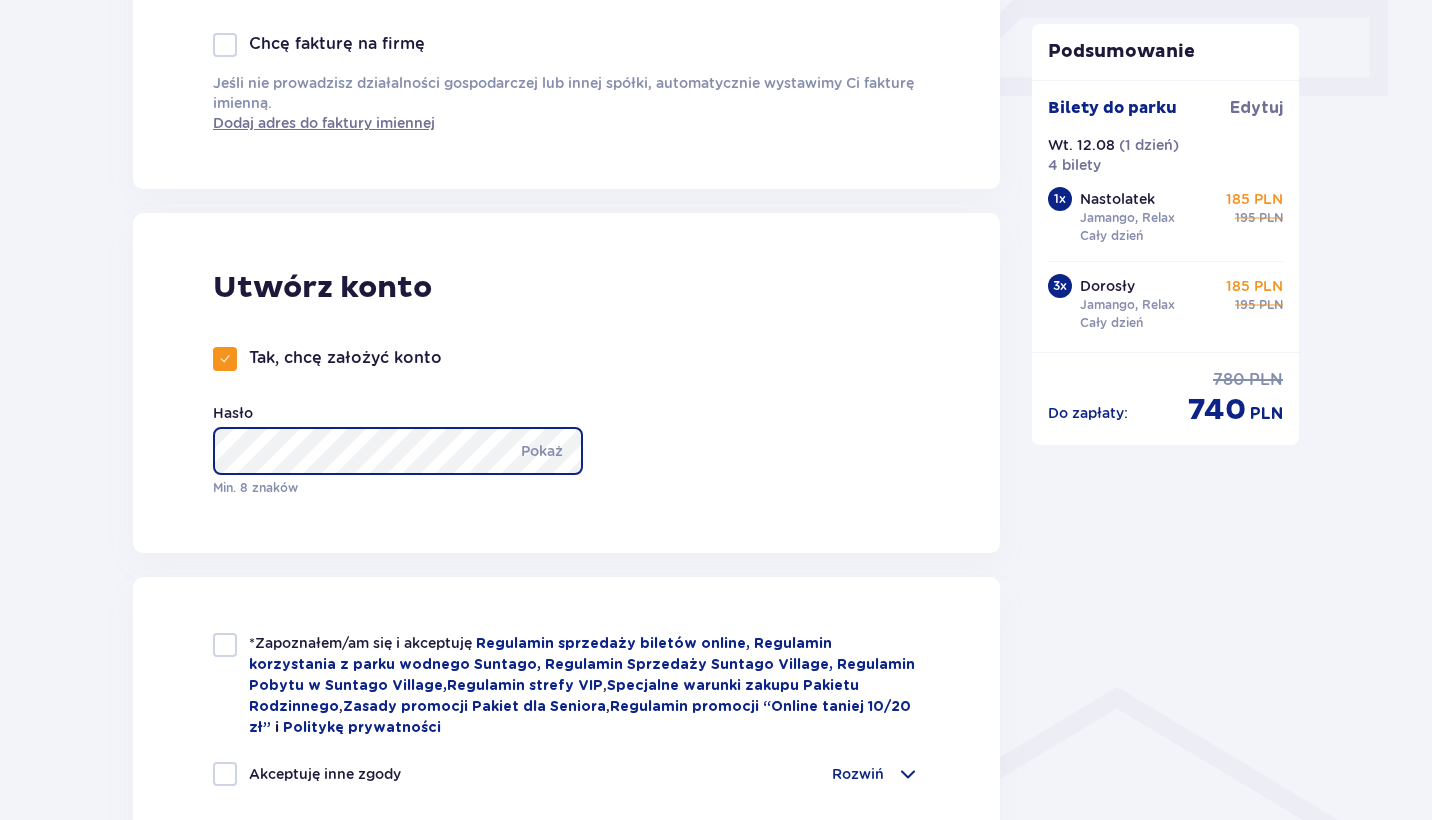 click on "Utwórz konto Tak, chcę założyć konto Hasło Pokaż Min. 8 znaków" at bounding box center [566, 383] 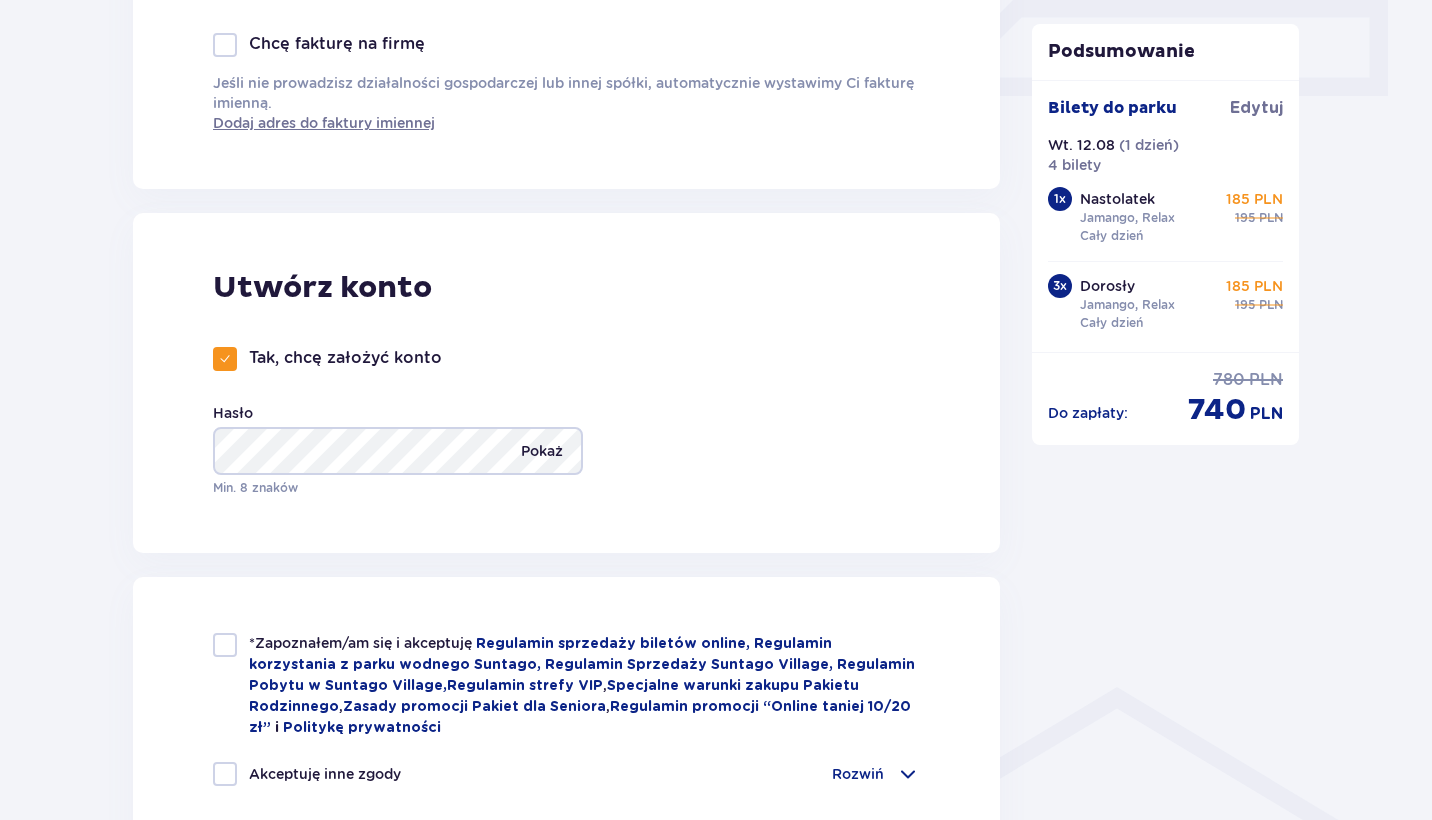 click on "Pokaż" at bounding box center (542, 451) 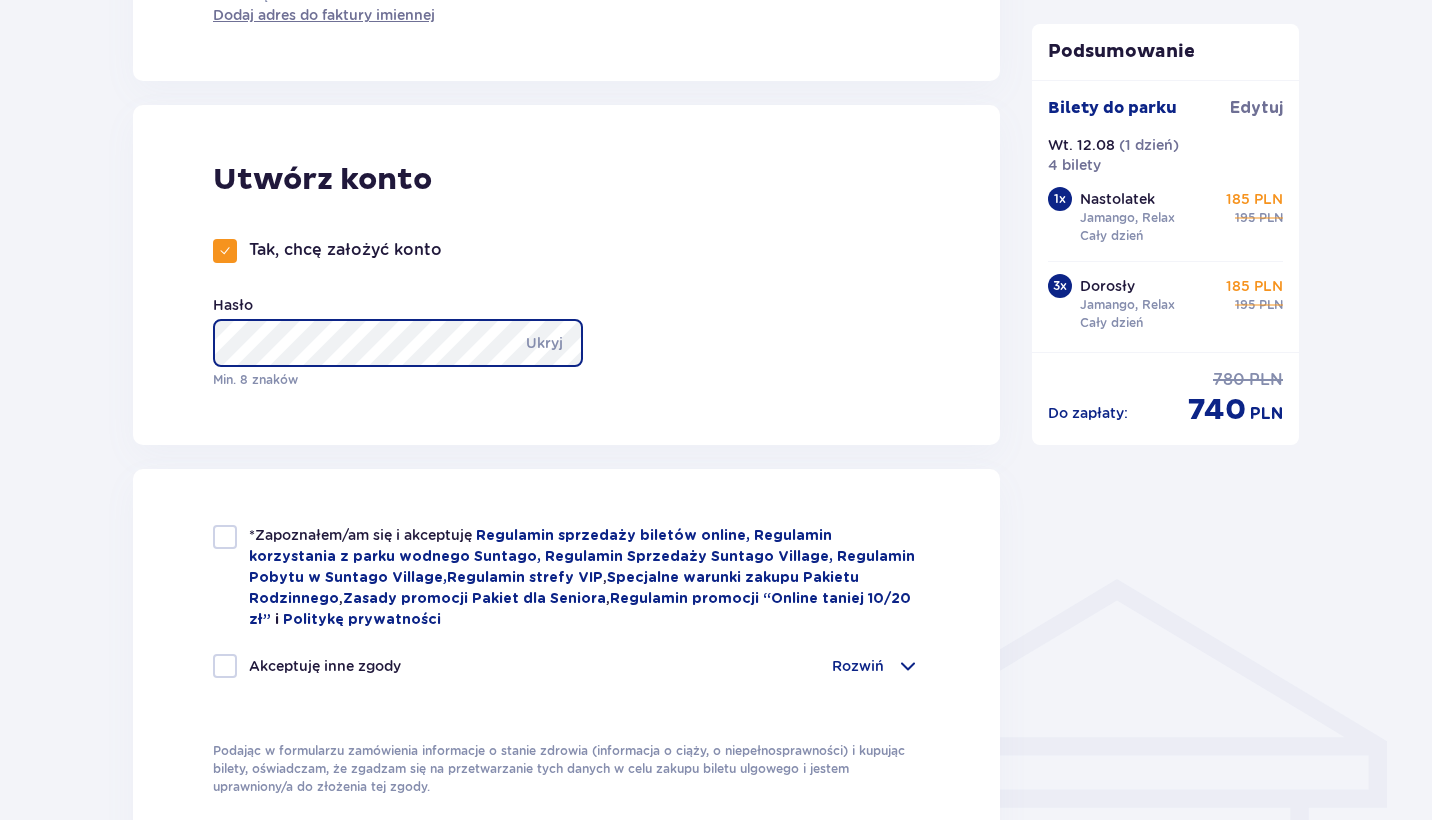 scroll, scrollTop: 1047, scrollLeft: 0, axis: vertical 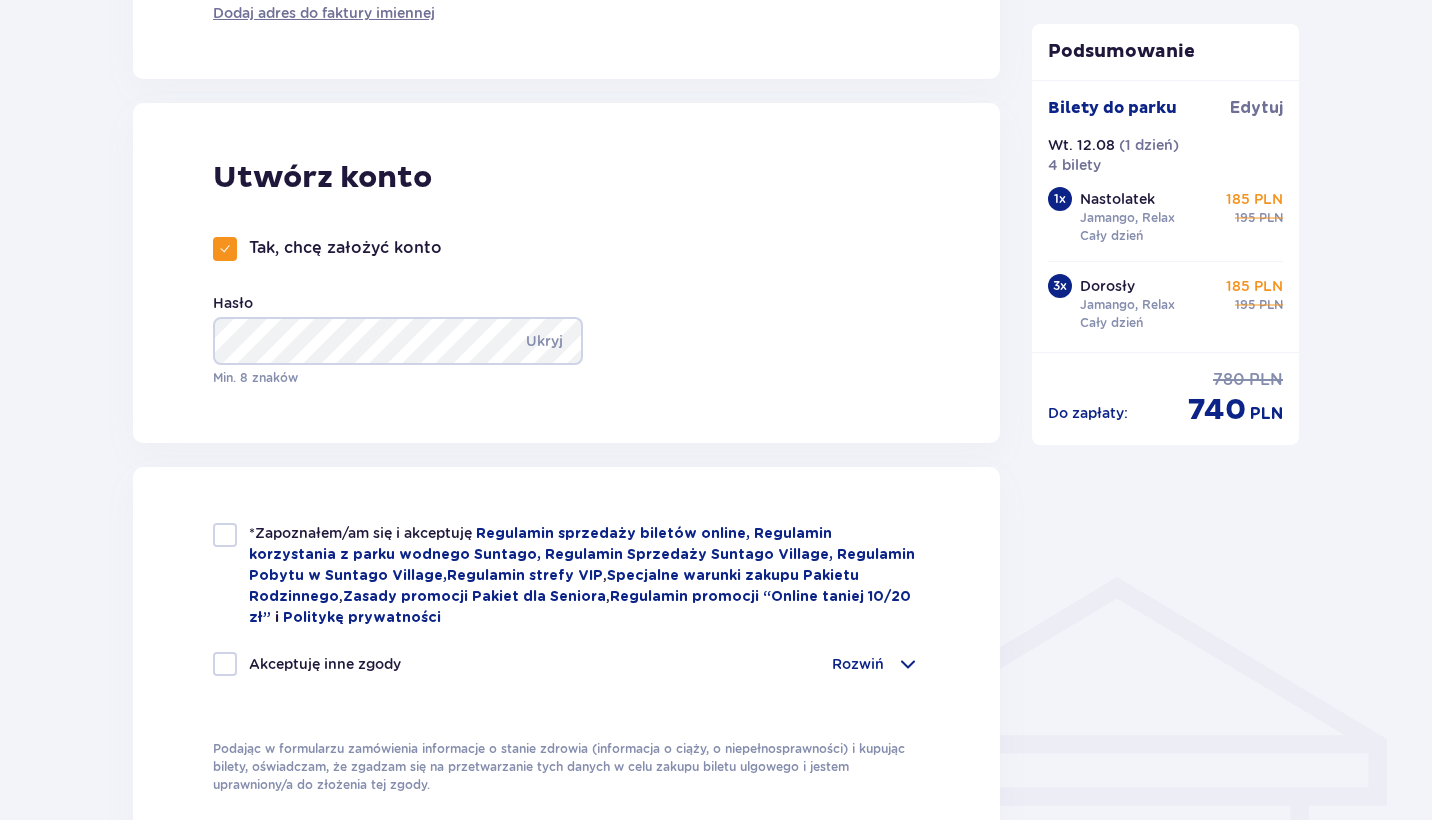 click at bounding box center (225, 535) 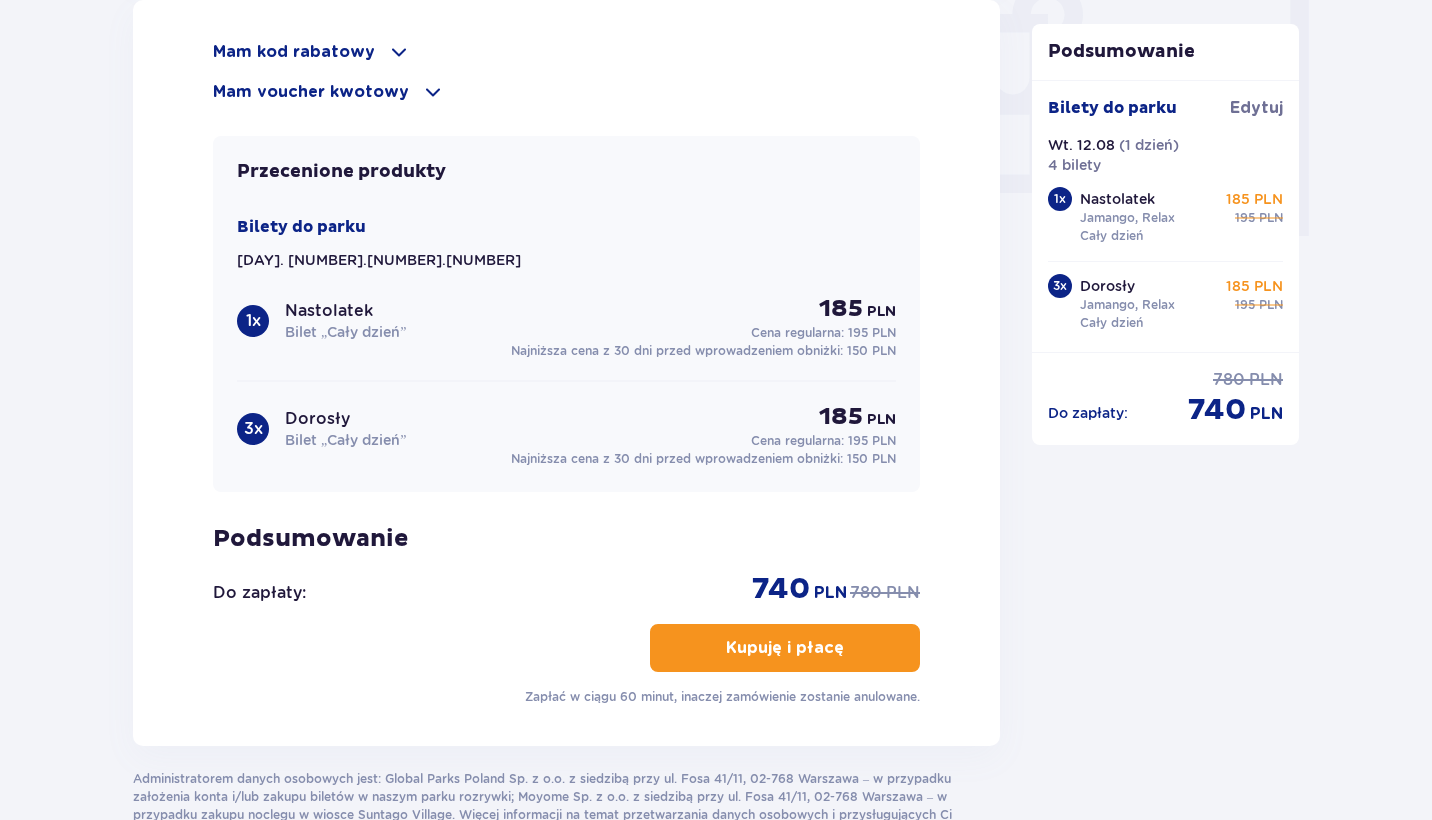 scroll, scrollTop: 1925, scrollLeft: 0, axis: vertical 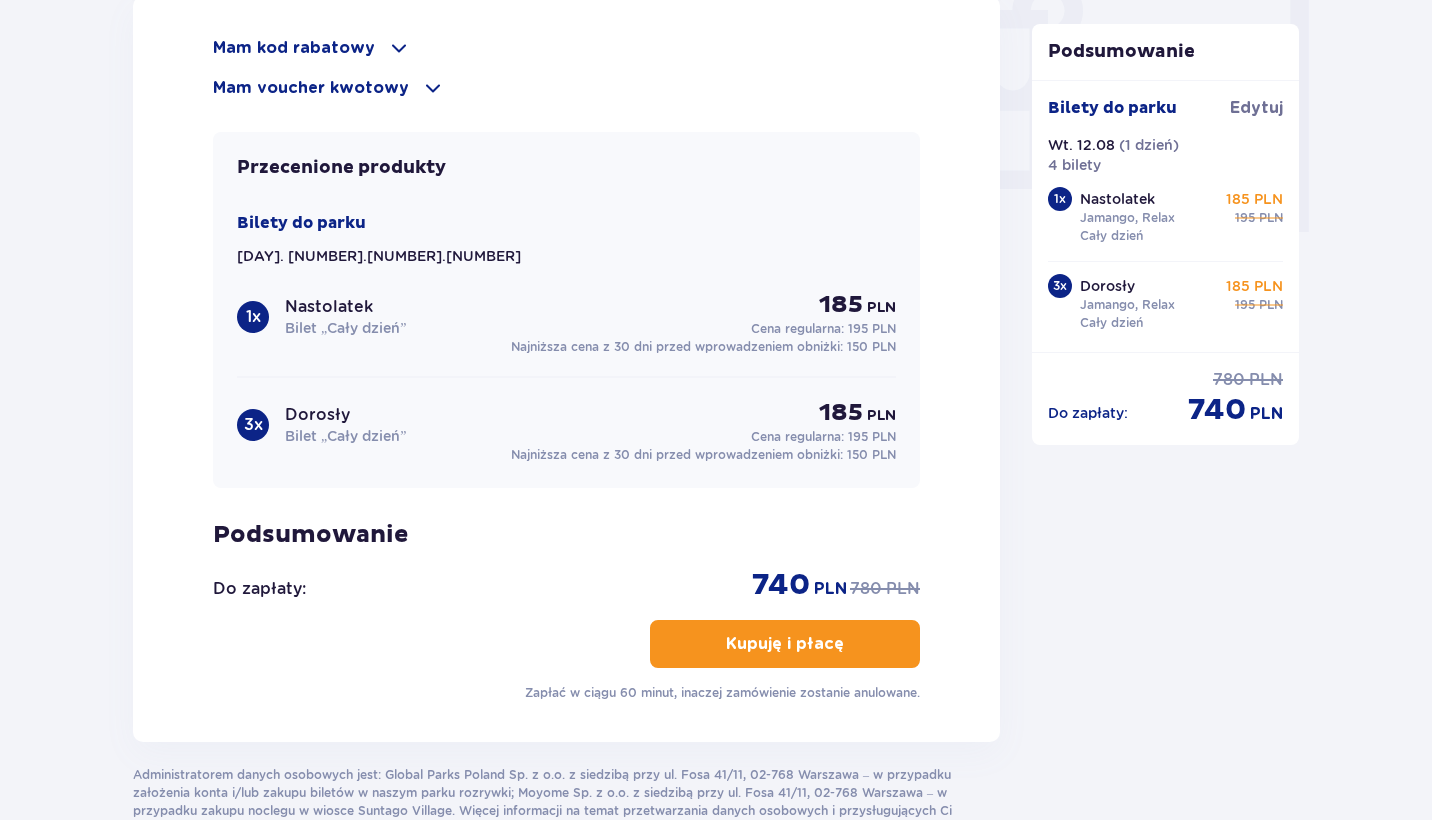 click on "Kupuję i płacę" at bounding box center [785, 644] 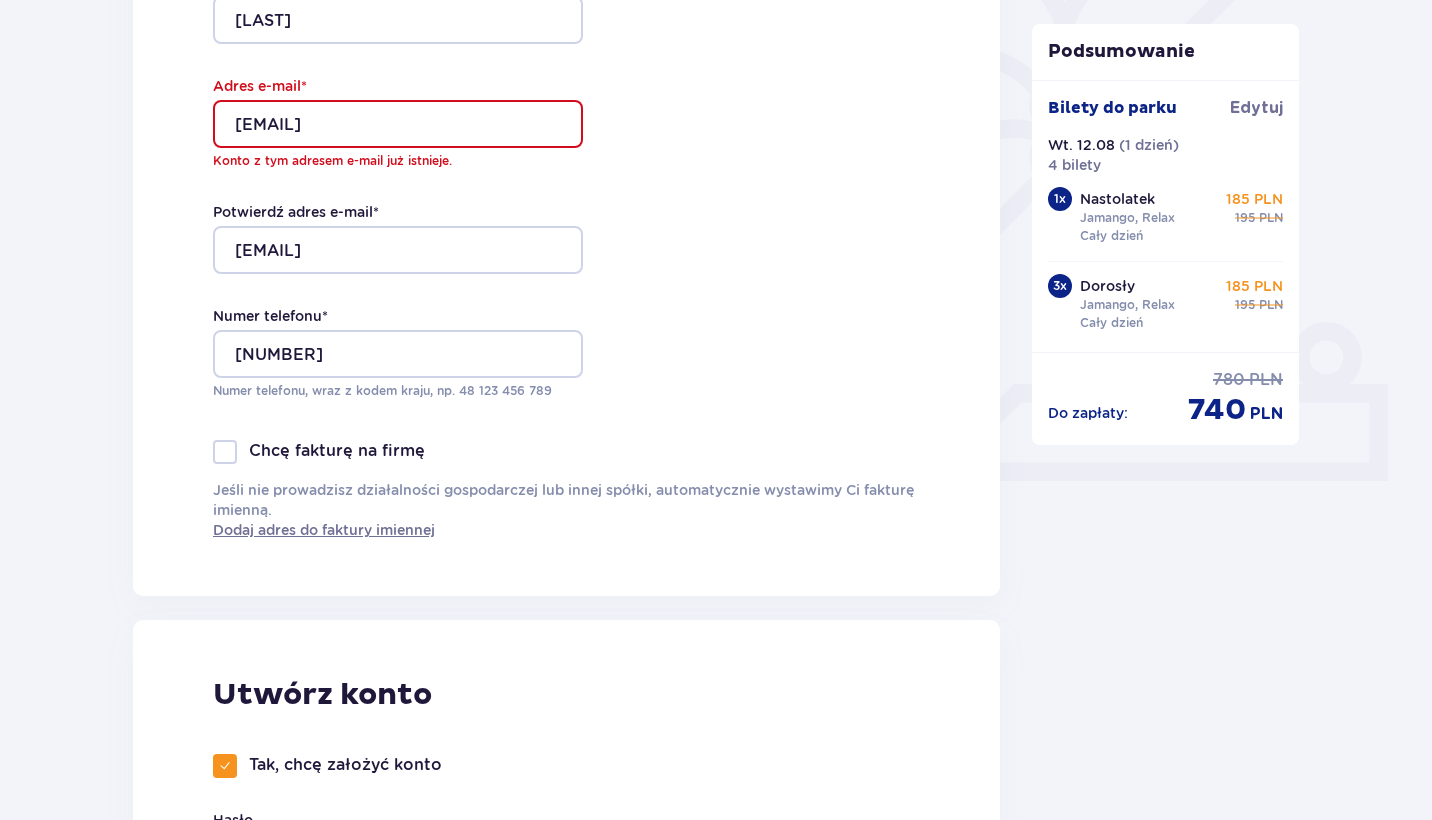 scroll, scrollTop: 553, scrollLeft: 0, axis: vertical 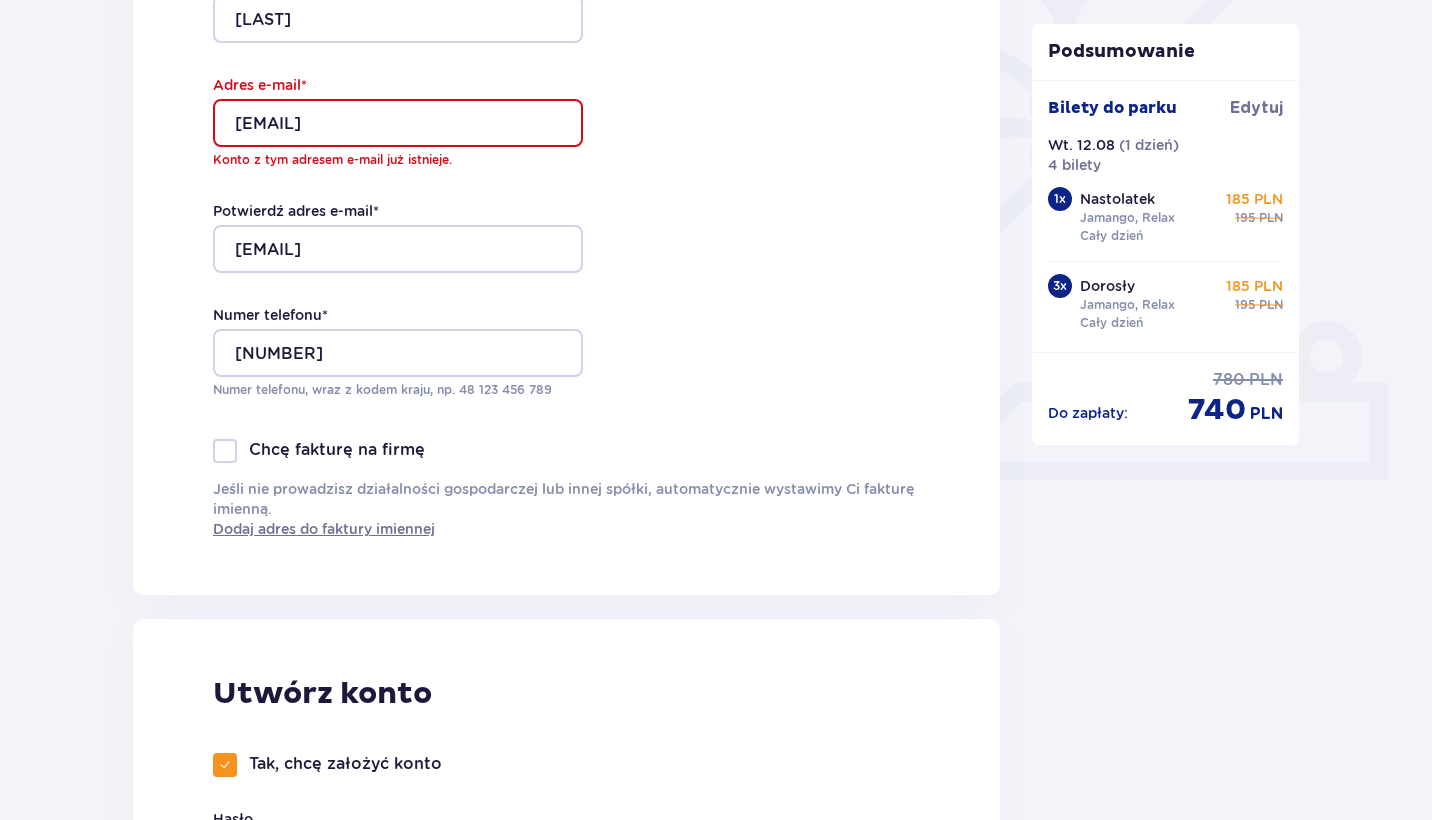 click at bounding box center [225, 765] 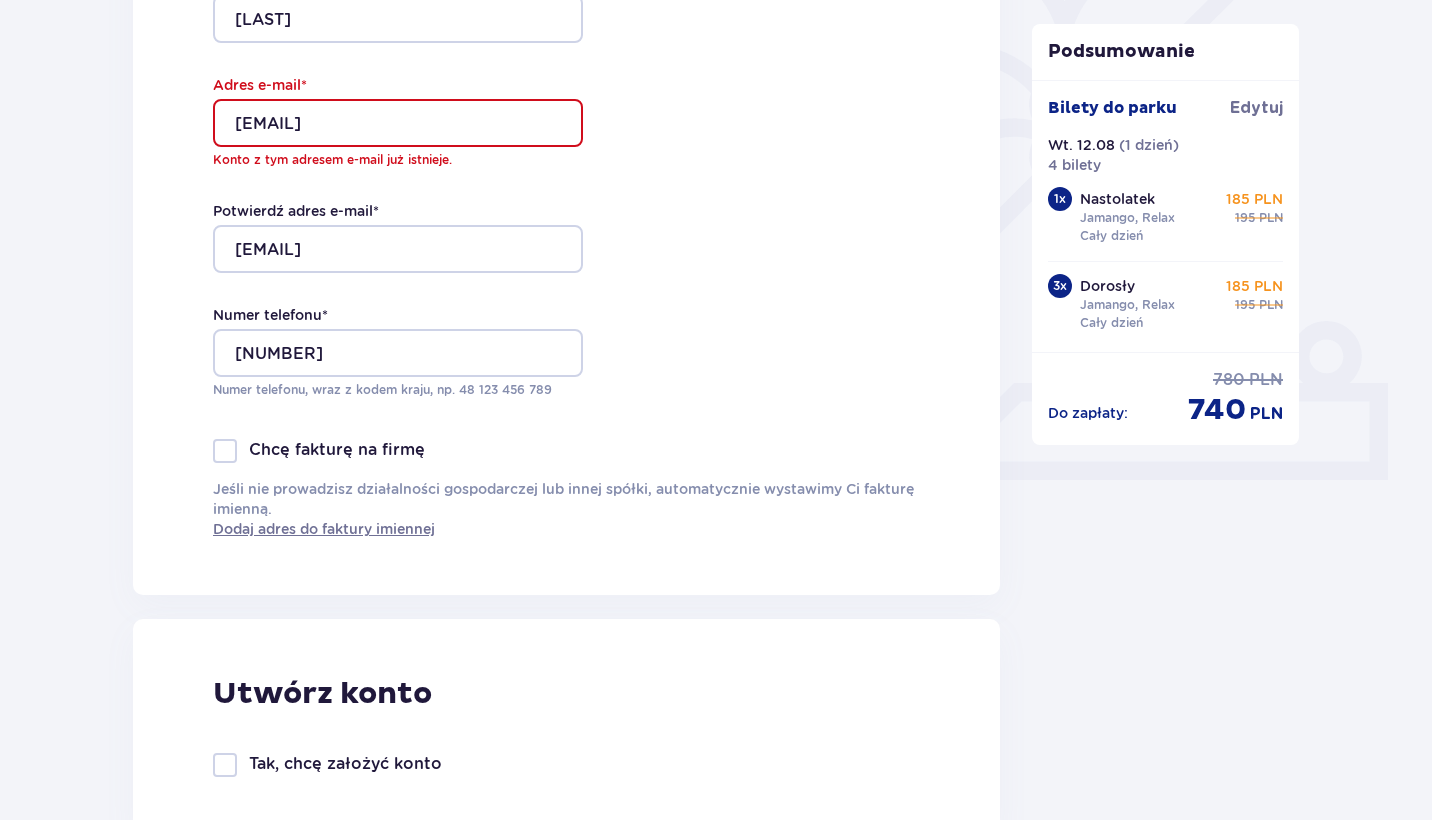 scroll, scrollTop: 553, scrollLeft: 1, axis: both 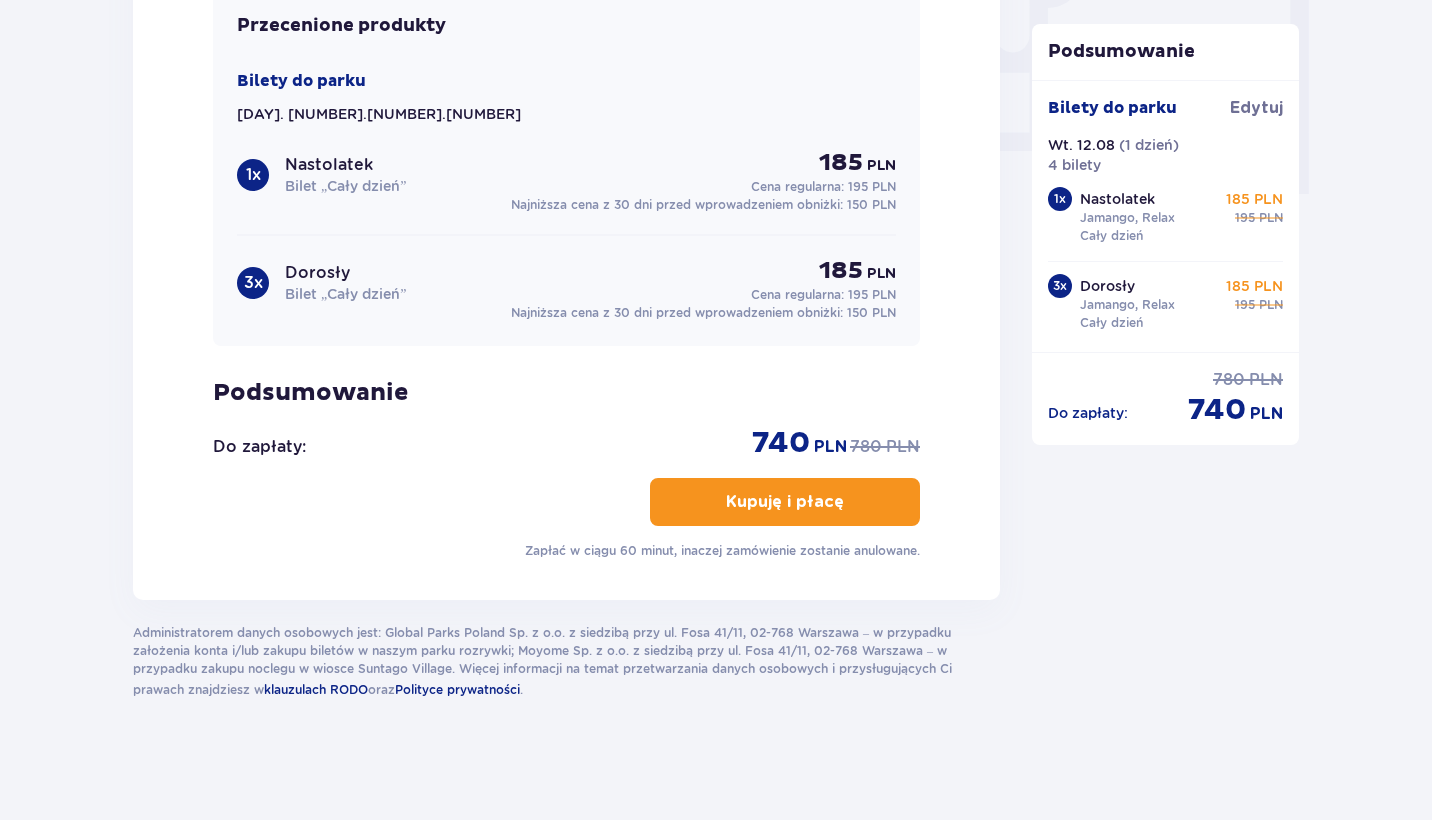 click on "Kupuję i płacę" at bounding box center [785, 502] 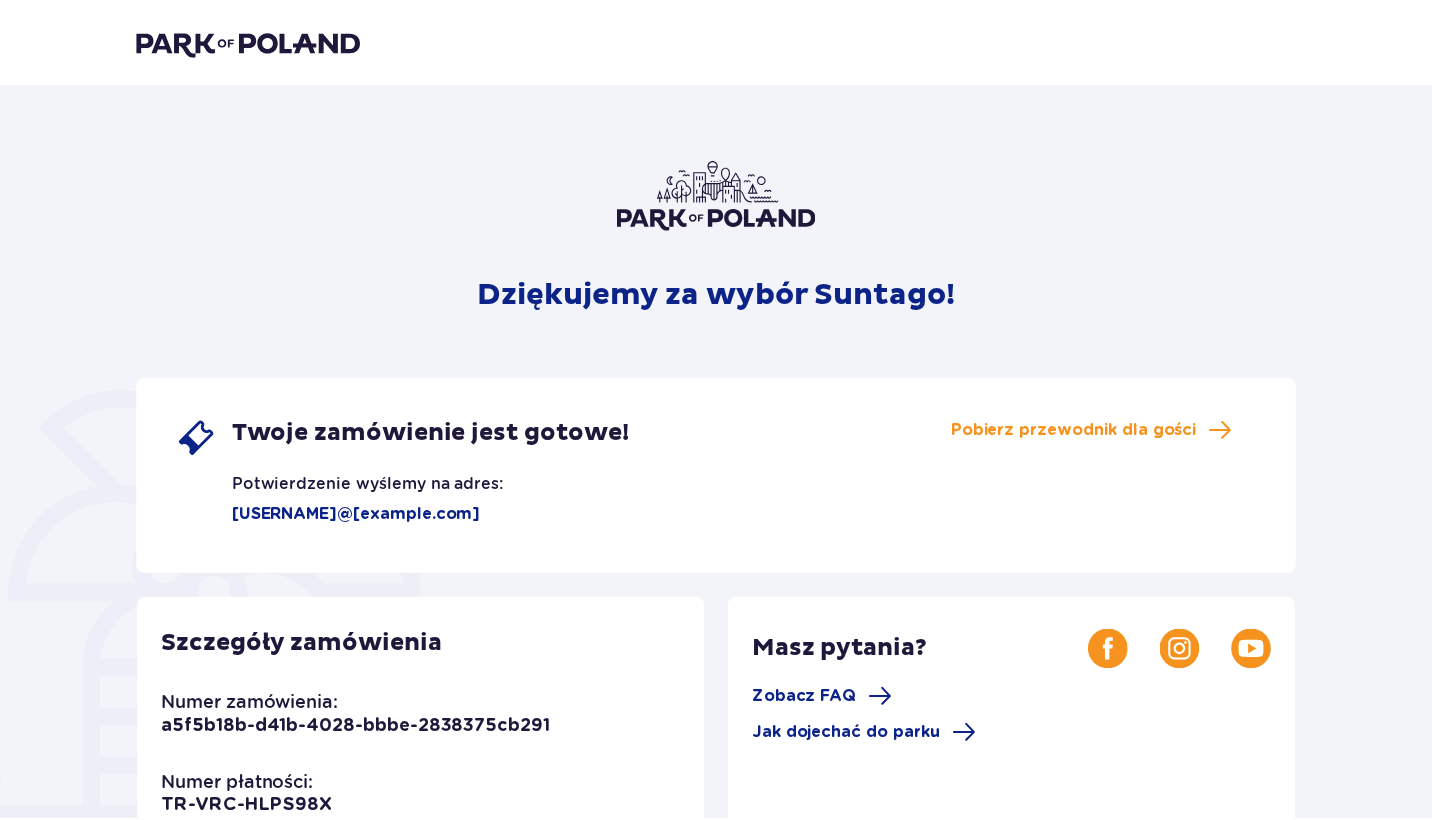 scroll, scrollTop: 0, scrollLeft: 0, axis: both 